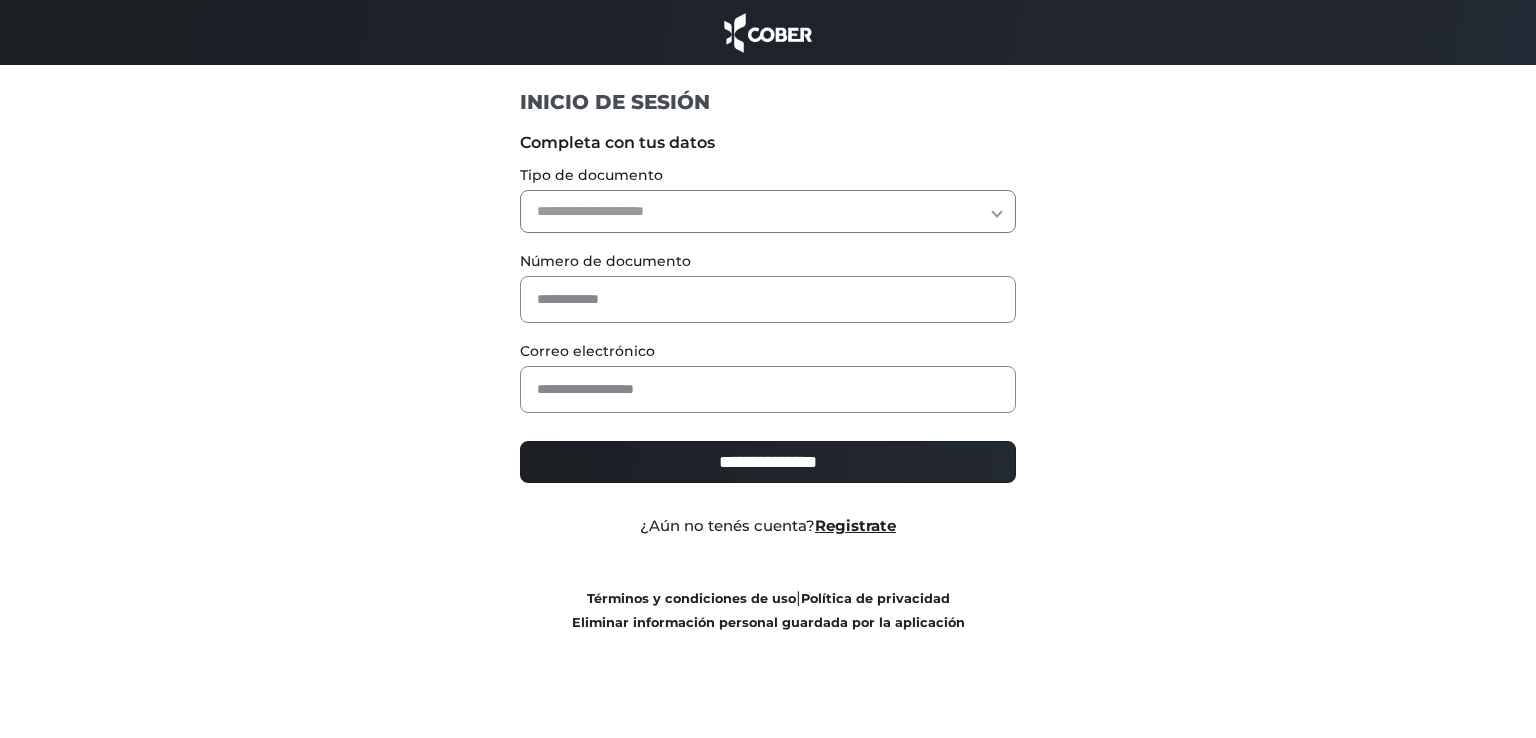 scroll, scrollTop: 0, scrollLeft: 0, axis: both 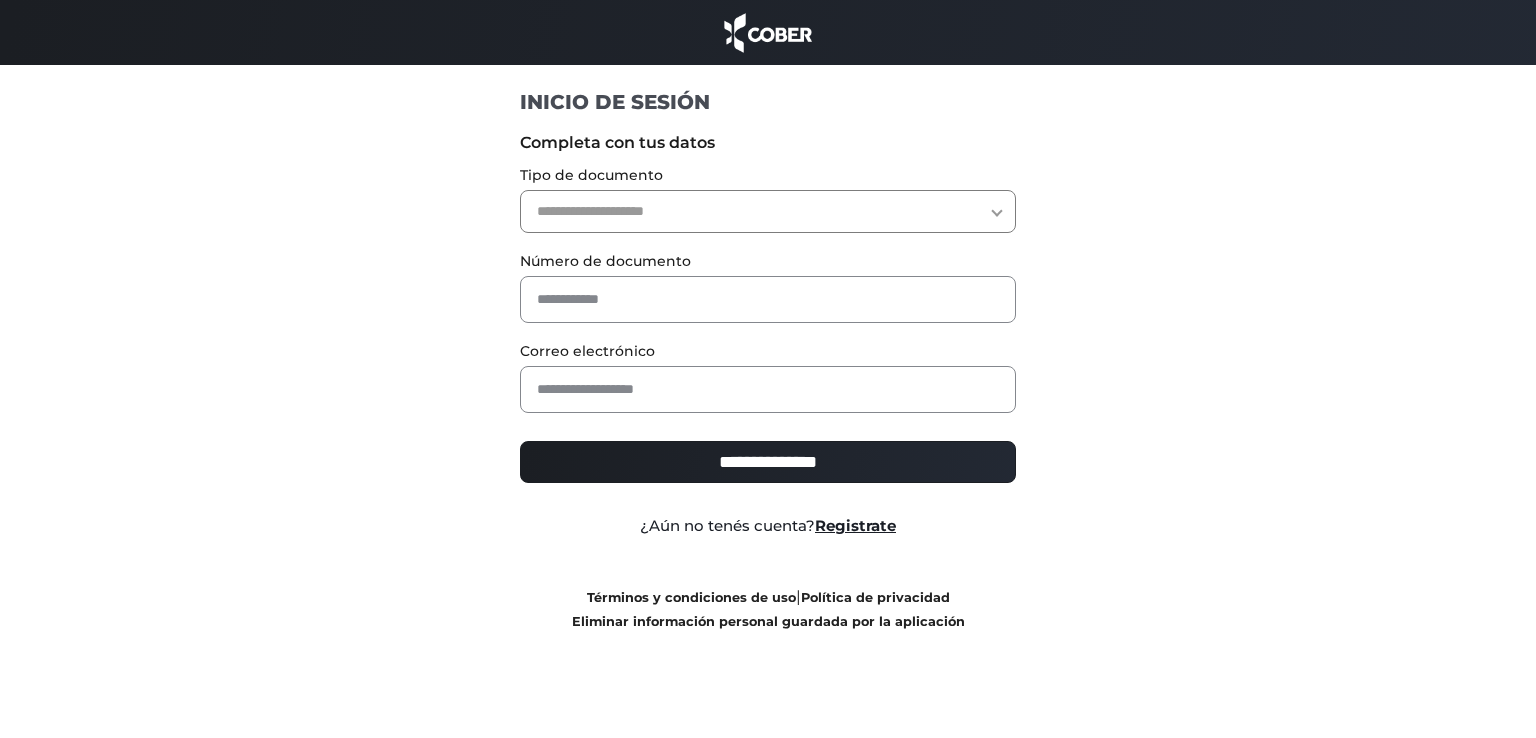 click on "**********" at bounding box center (768, 211) 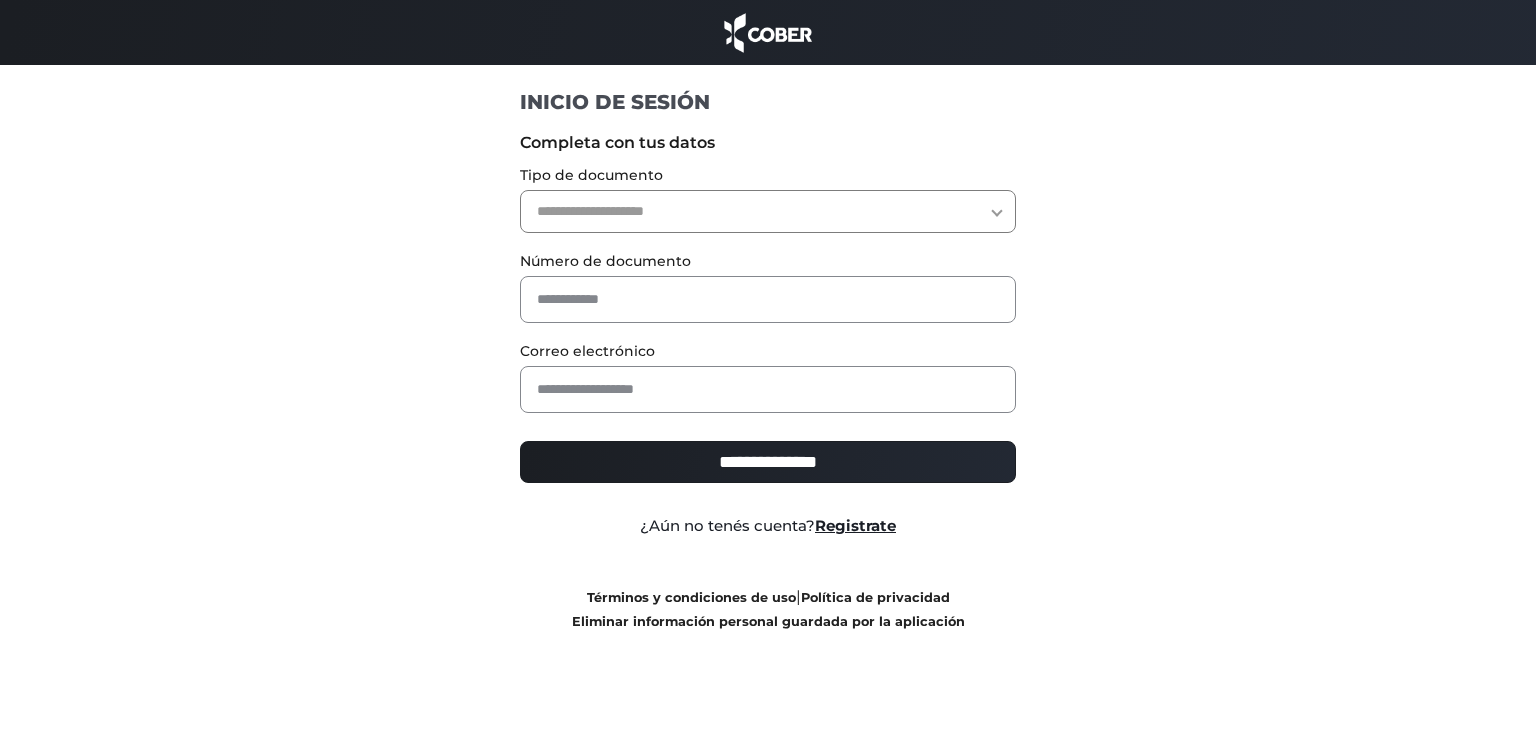 select on "***" 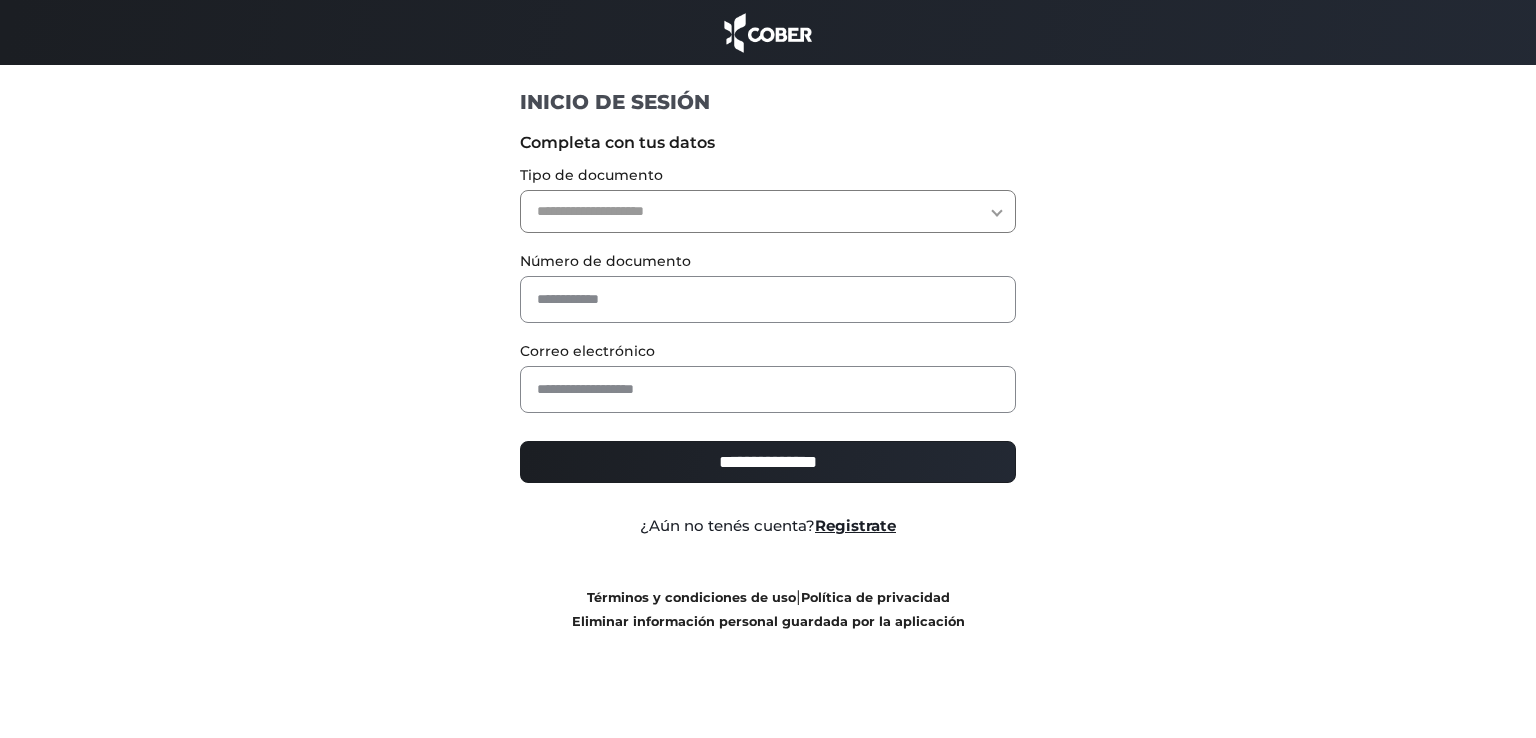 click on "**********" at bounding box center [768, 211] 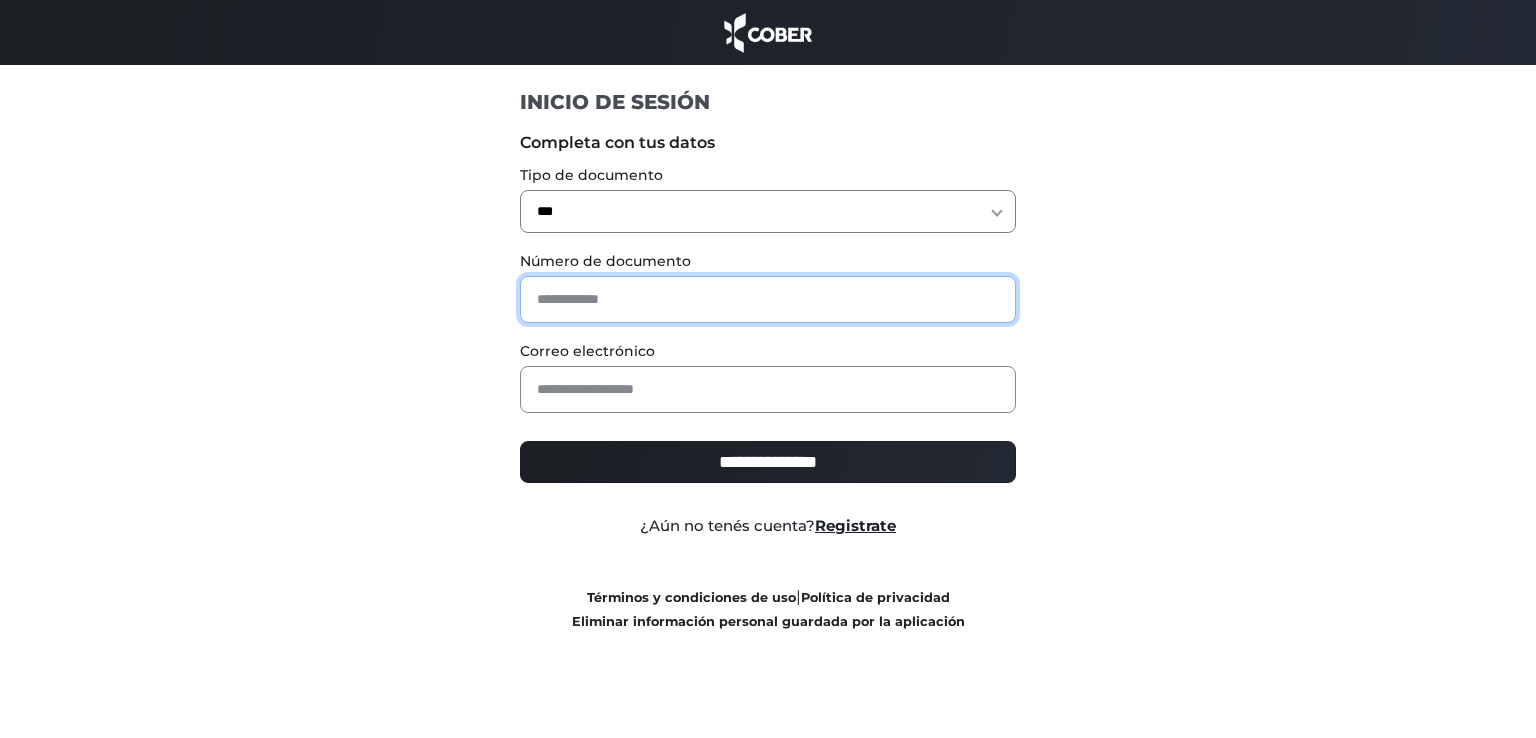 click at bounding box center [768, 299] 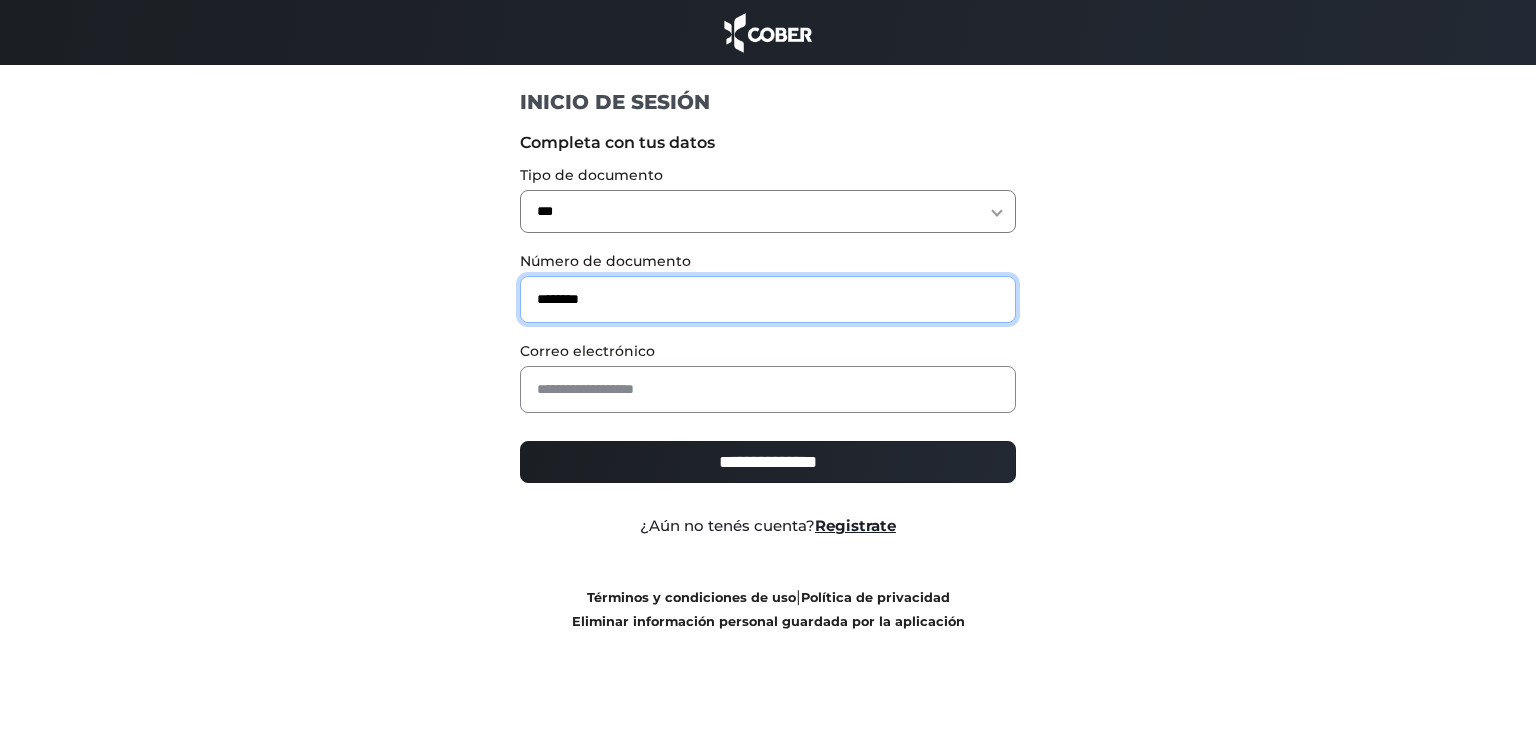 type on "********" 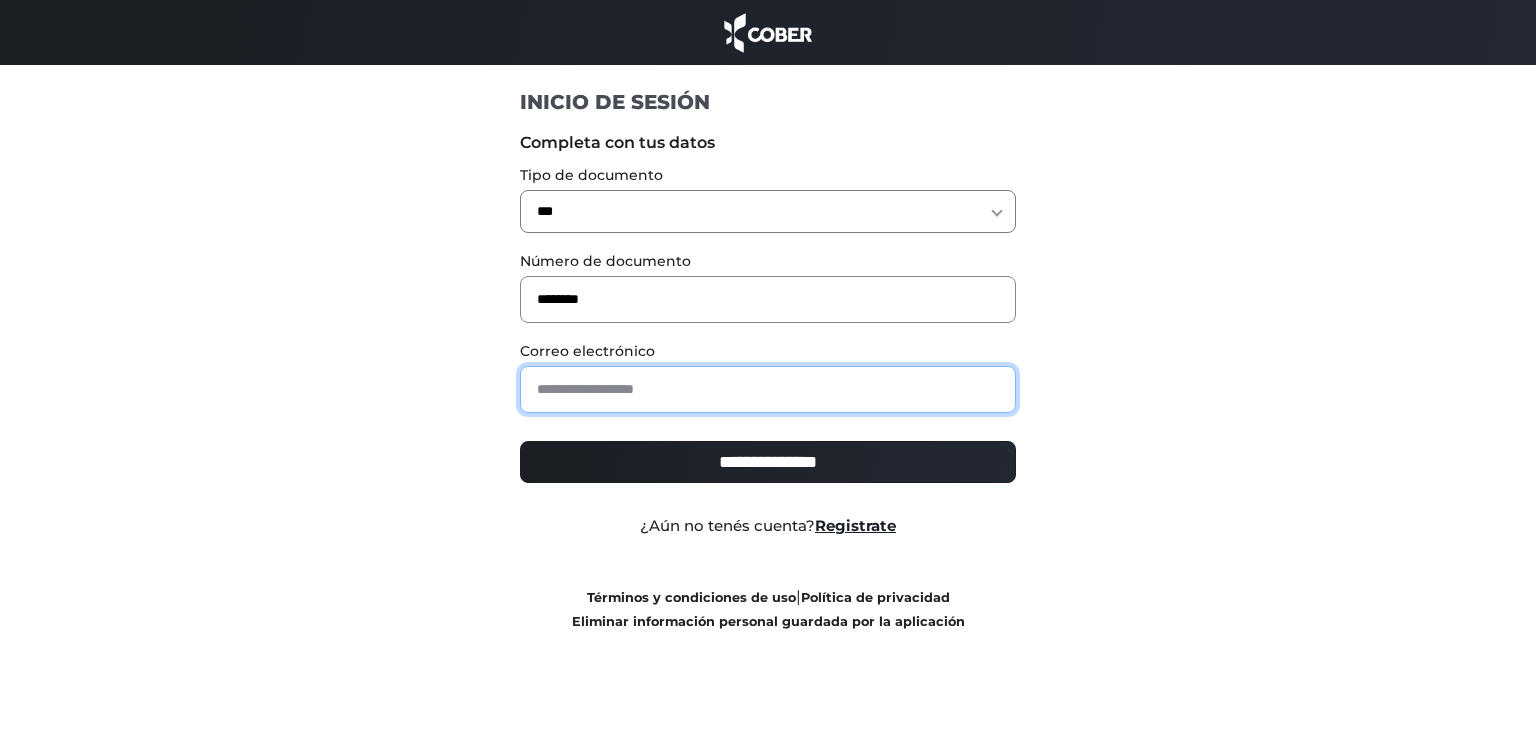 click at bounding box center (768, 389) 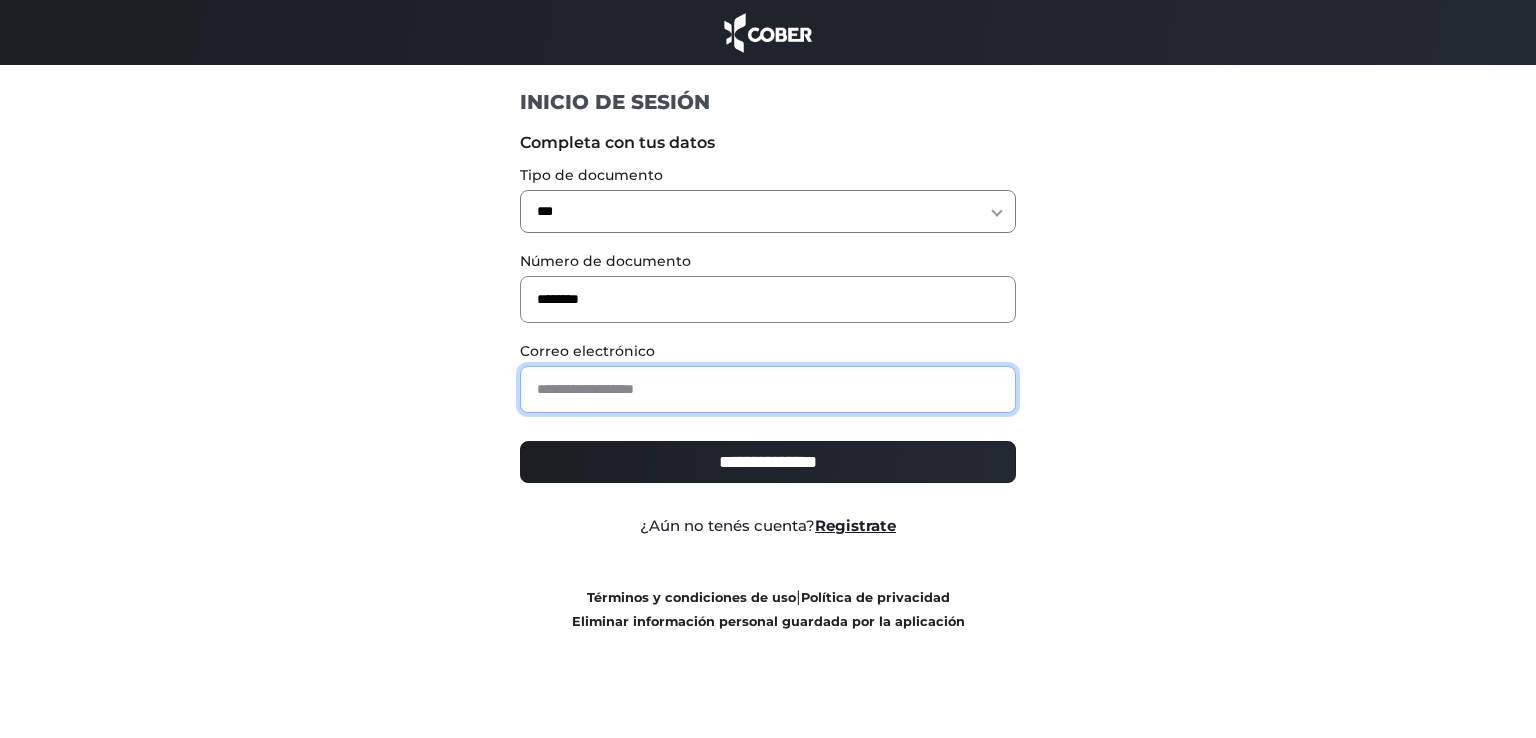 type on "**********" 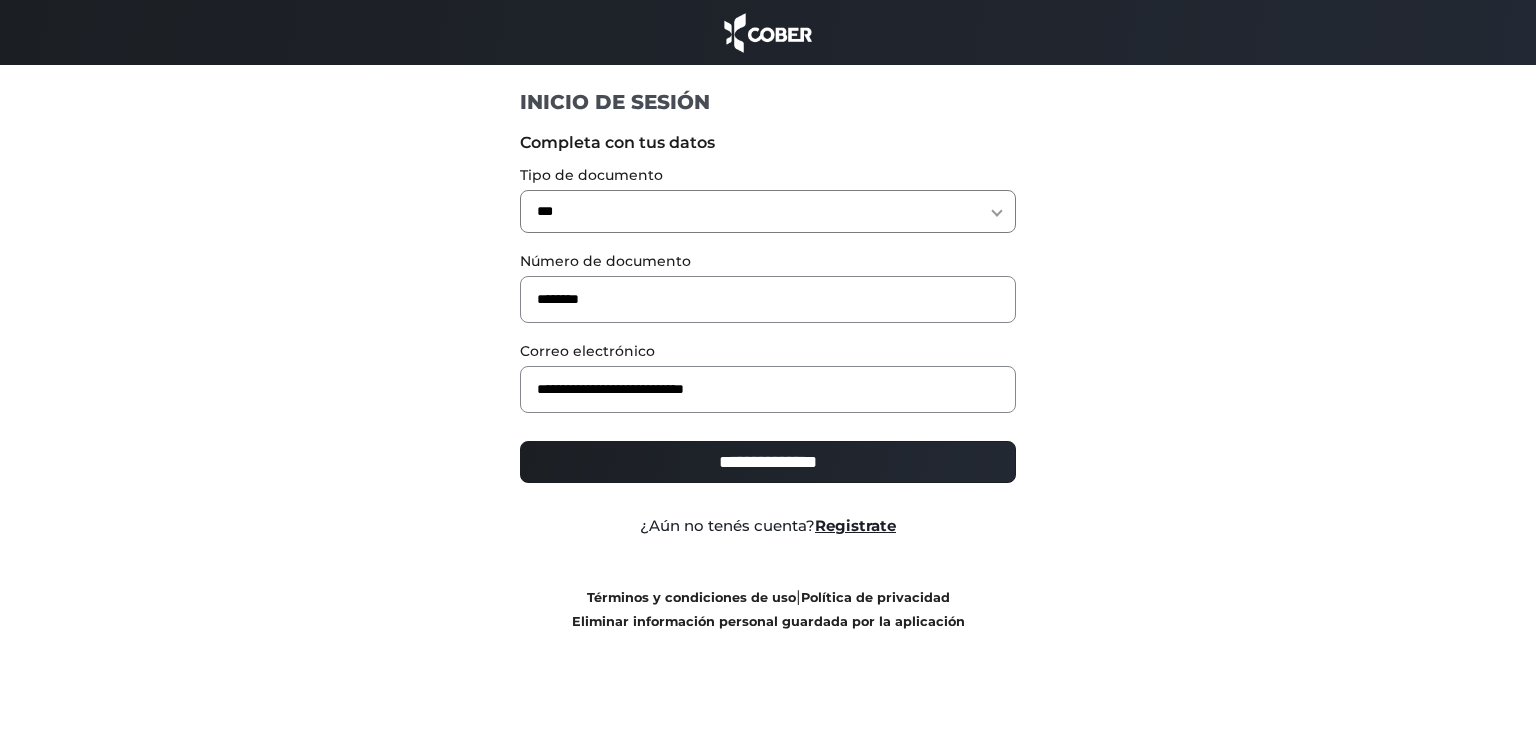 click on "**********" at bounding box center [768, 462] 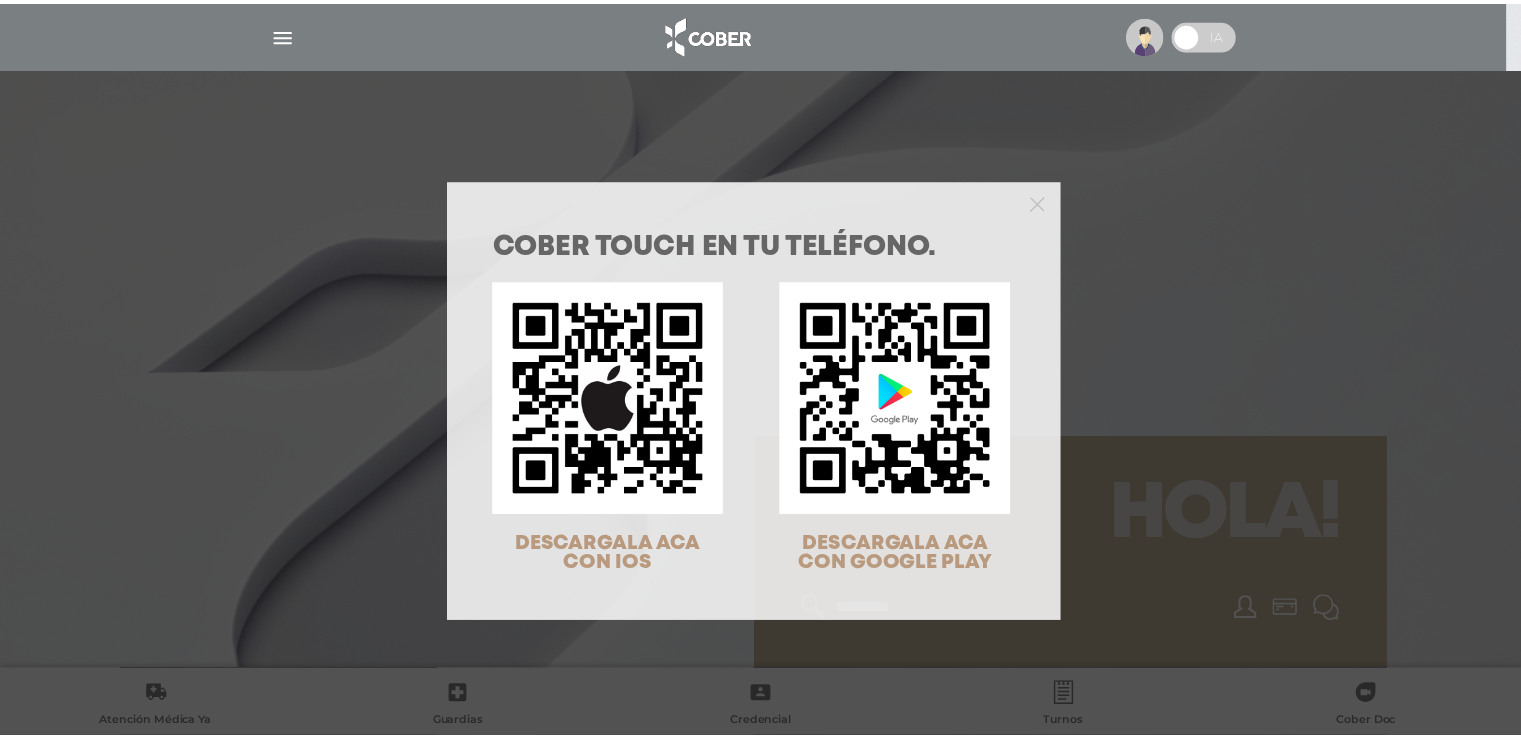 scroll, scrollTop: 0, scrollLeft: 0, axis: both 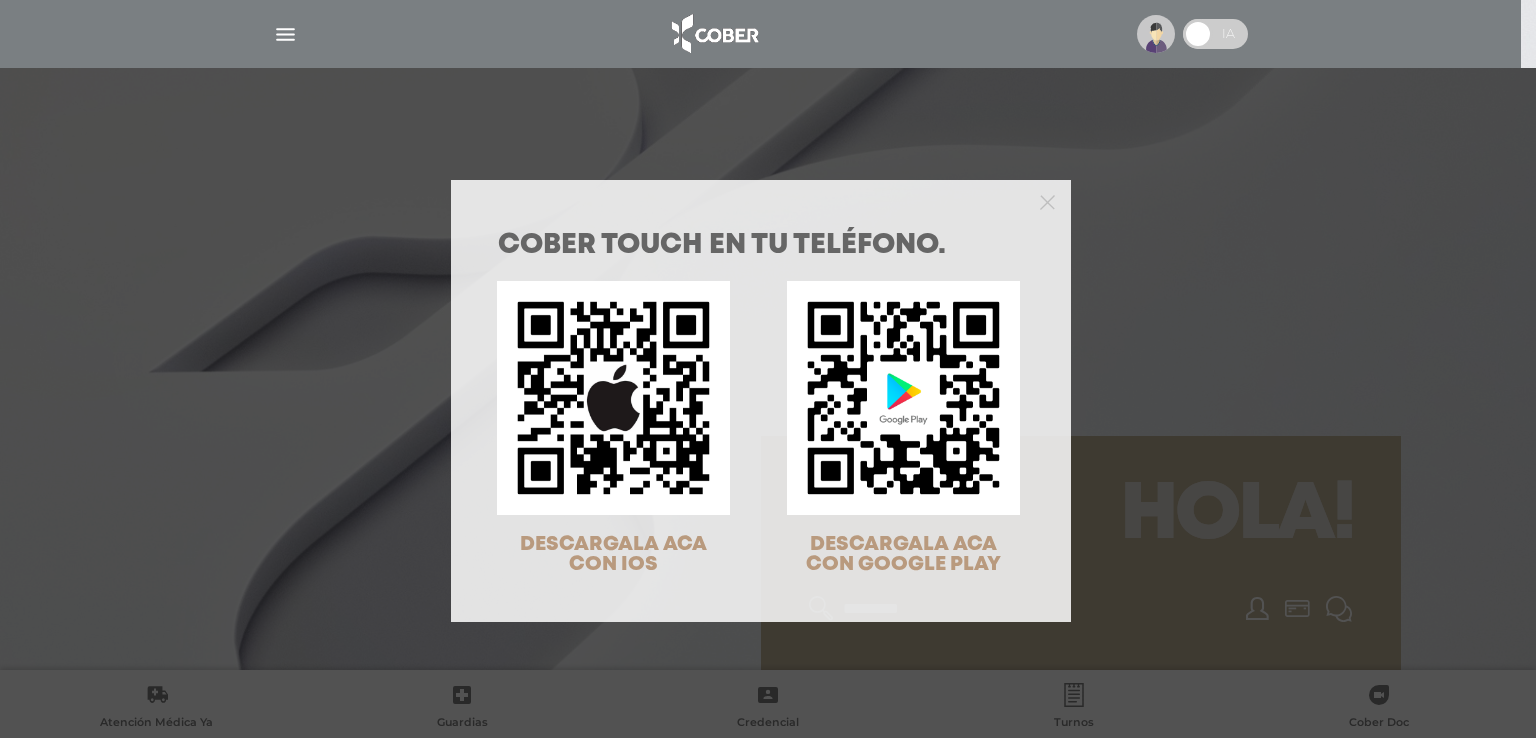 click on "DESCARGALA ACA CON GOOGLE PLAY" at bounding box center (903, 554) 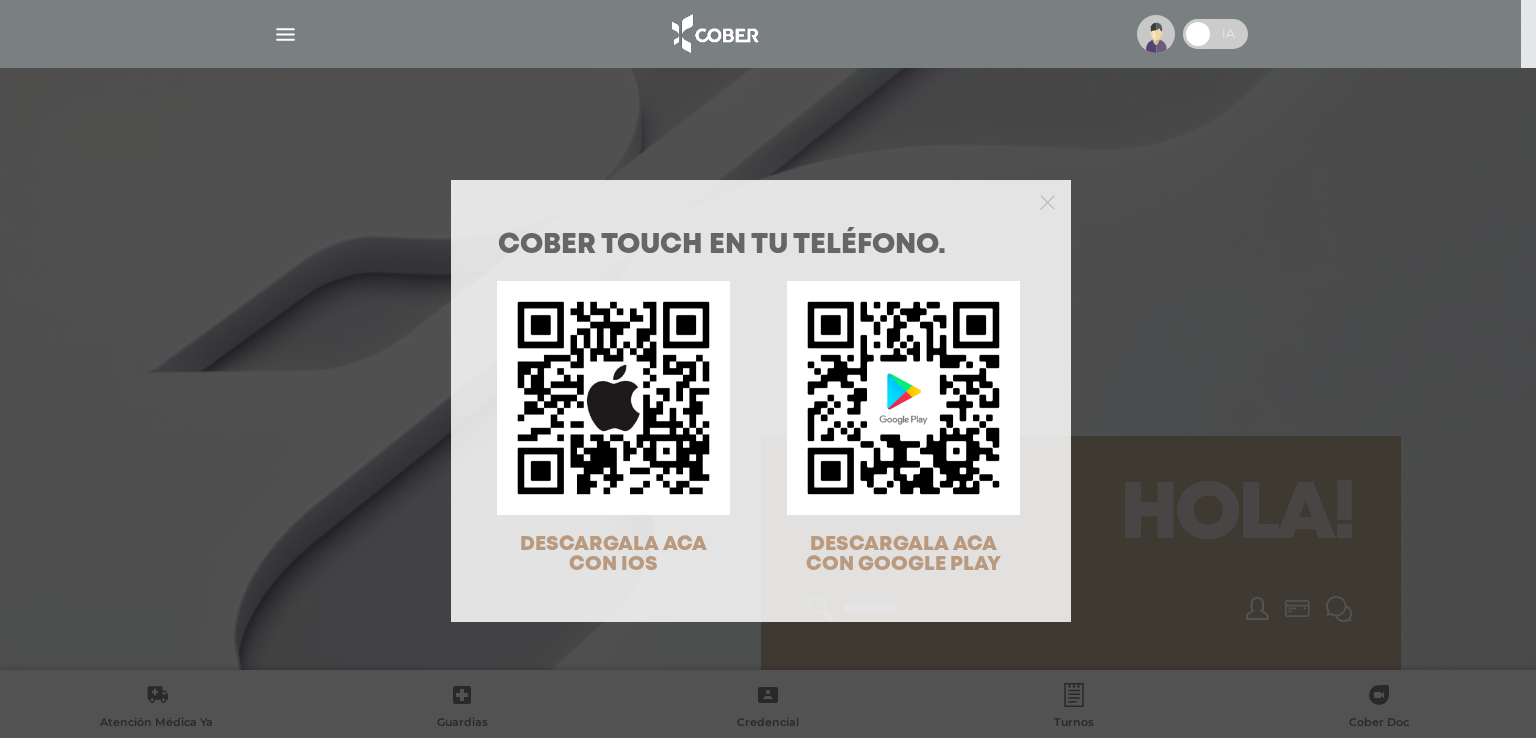 click at bounding box center (903, 397) 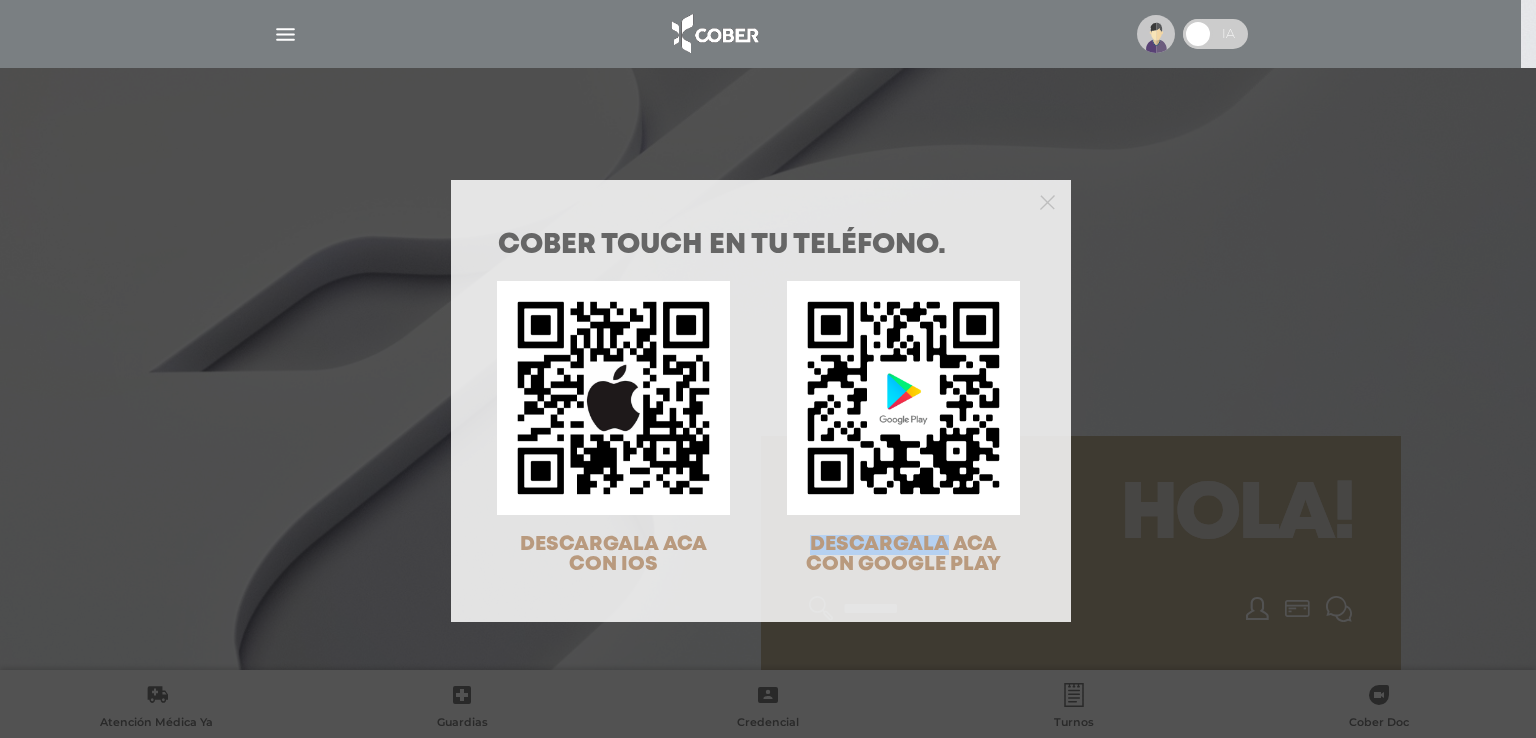 click on "DESCARGALA ACA CON GOOGLE PLAY" at bounding box center [903, 554] 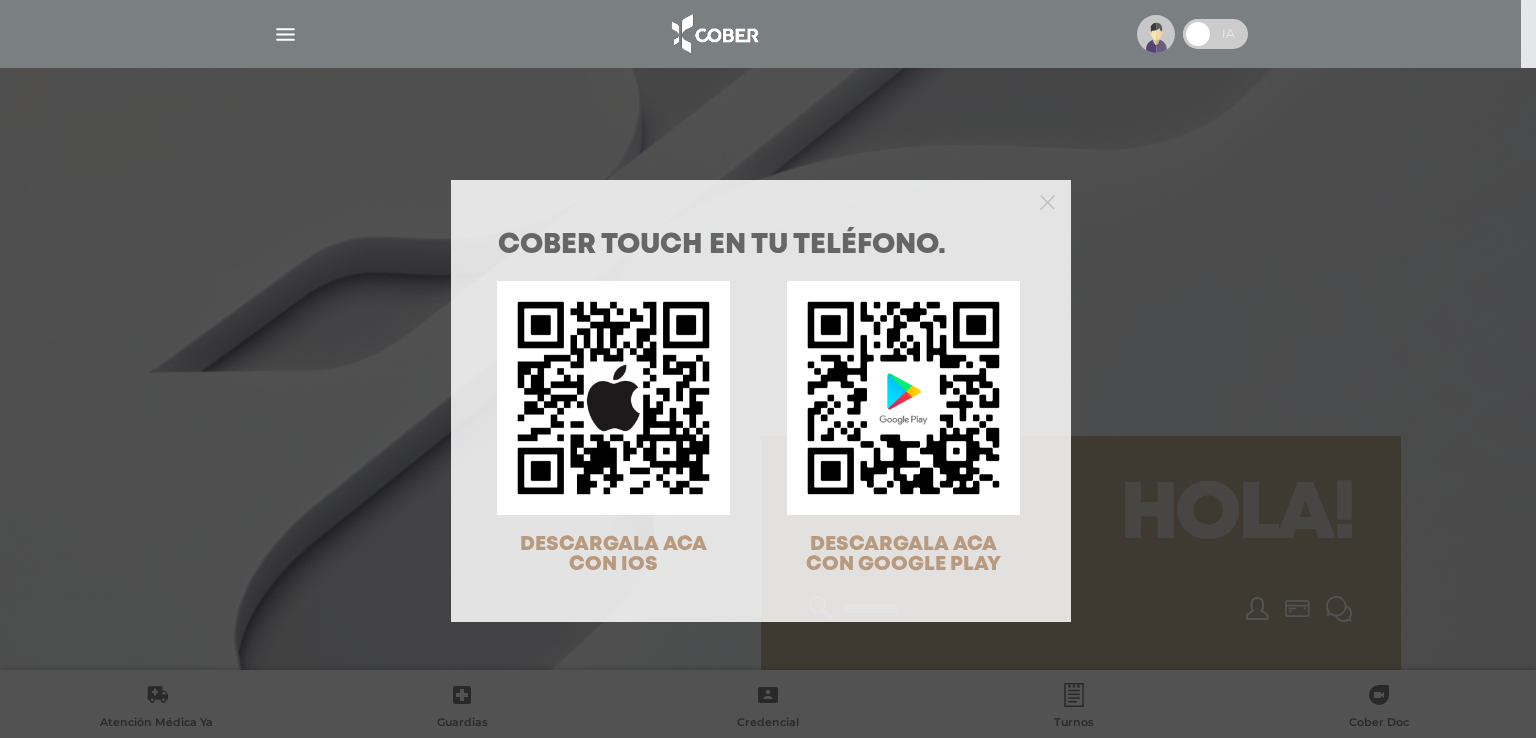 click on "COBER TOUCH en tu teléfono.
DESCARGALA ACA CON IOS
DESCARGALA ACA CON GOOGLE PLAY" at bounding box center (768, 369) 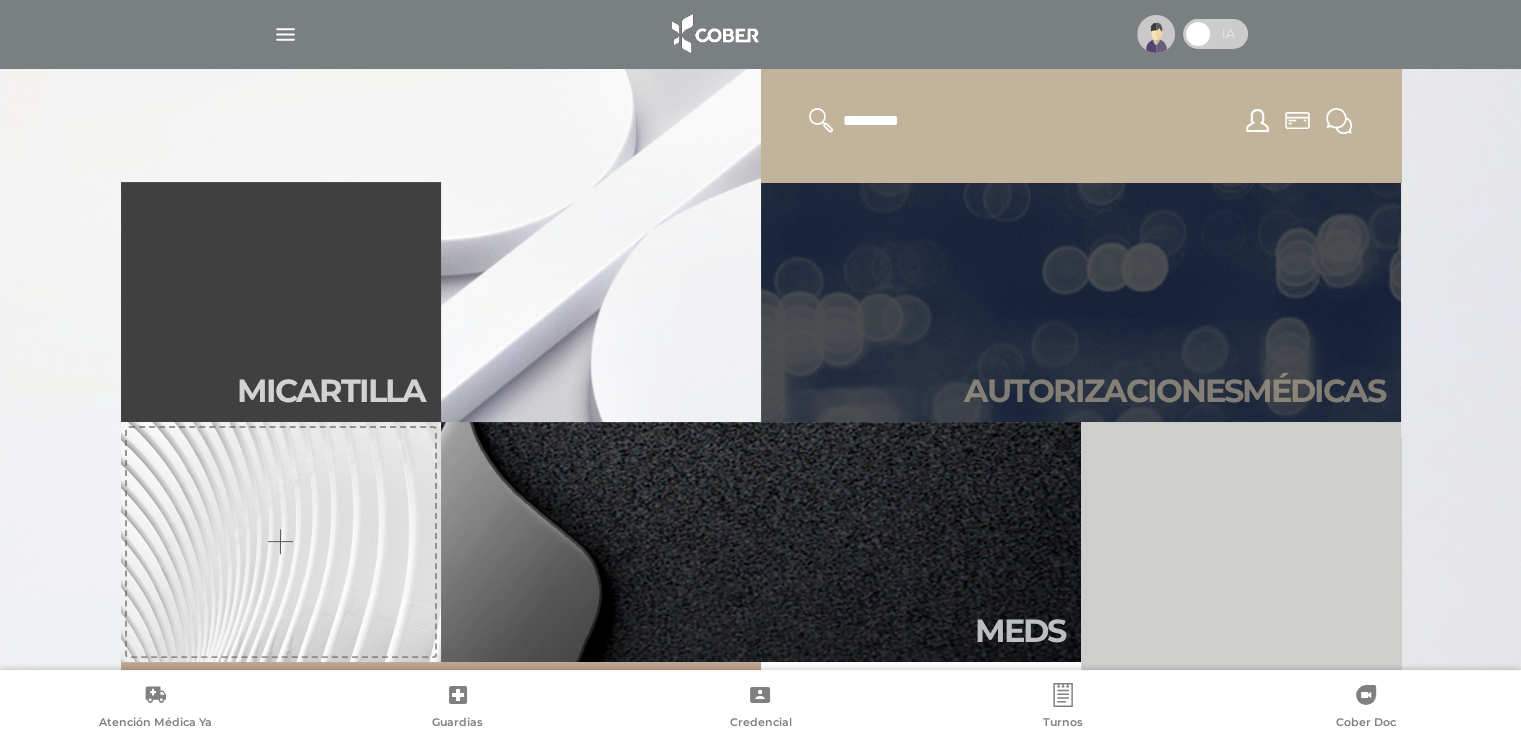 scroll, scrollTop: 500, scrollLeft: 0, axis: vertical 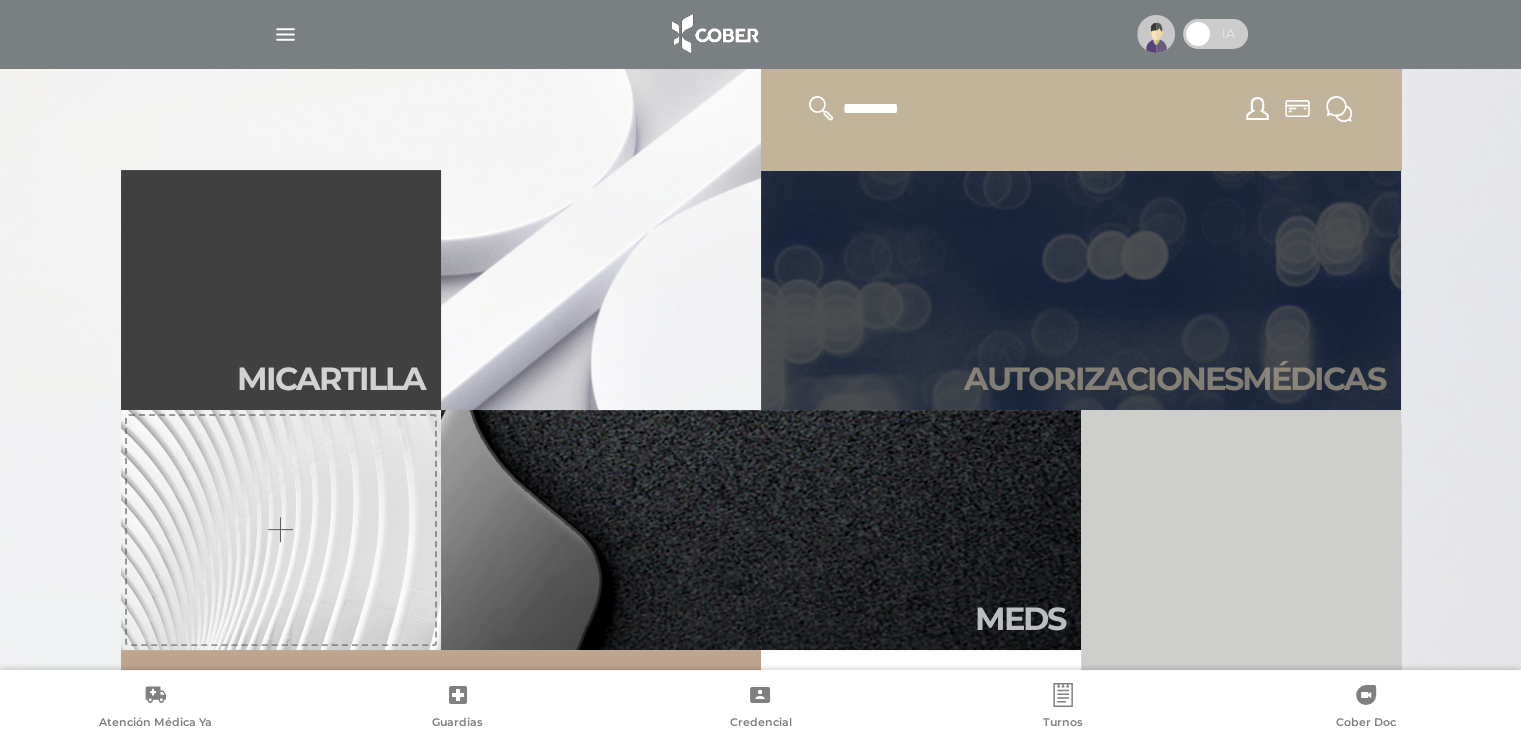 click on "Autori zaciones  médicas" at bounding box center [1174, 379] 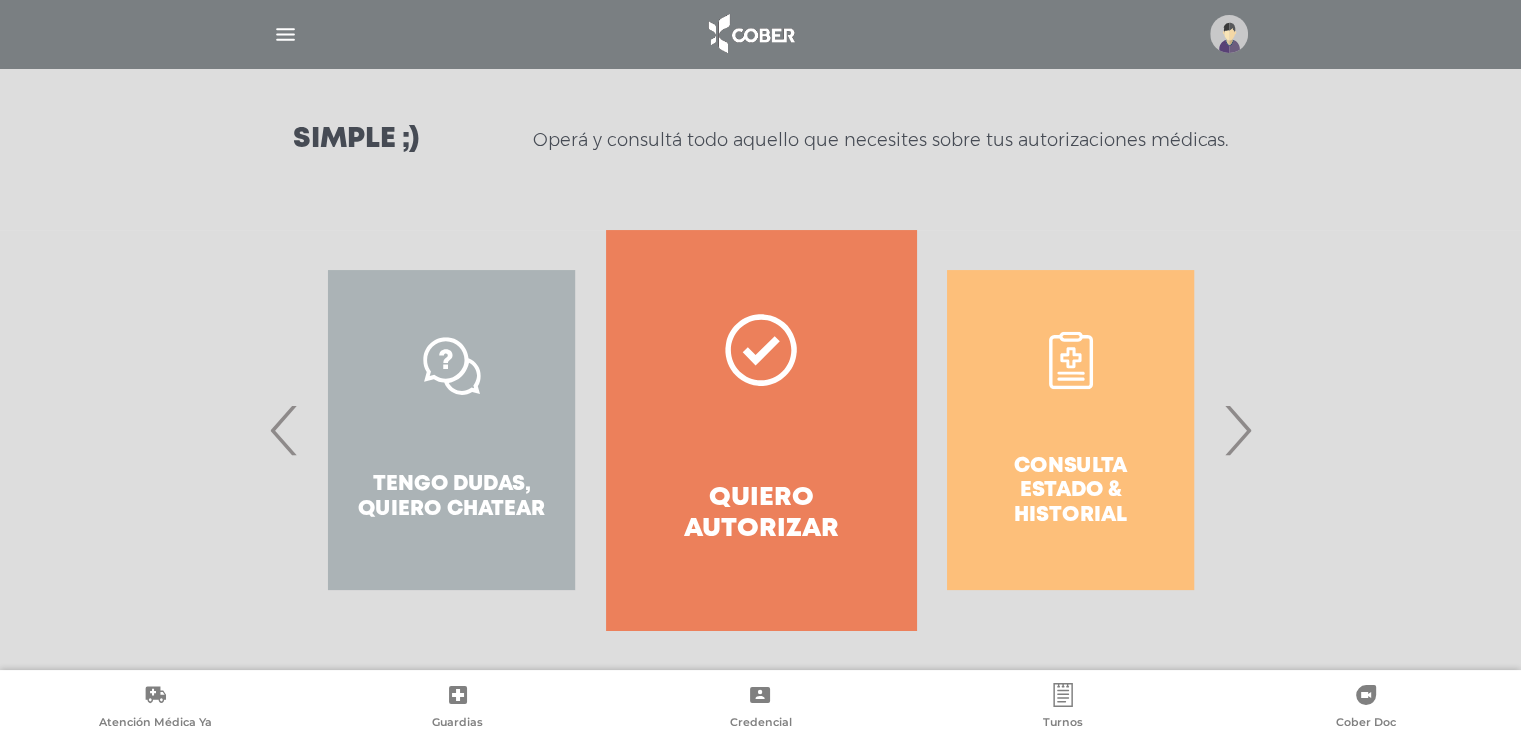 scroll, scrollTop: 266, scrollLeft: 0, axis: vertical 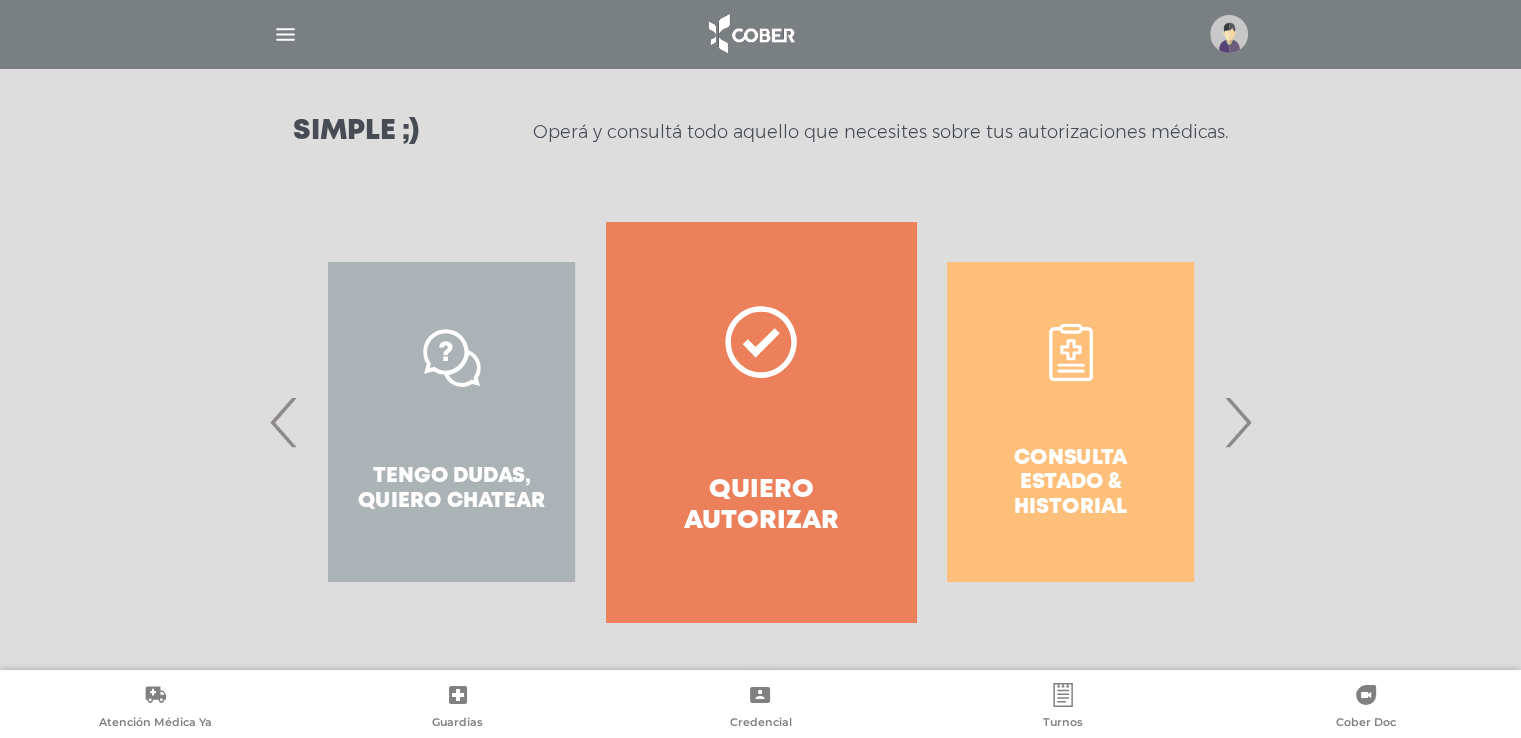 click on "Quiero autorizar" at bounding box center (760, 506) 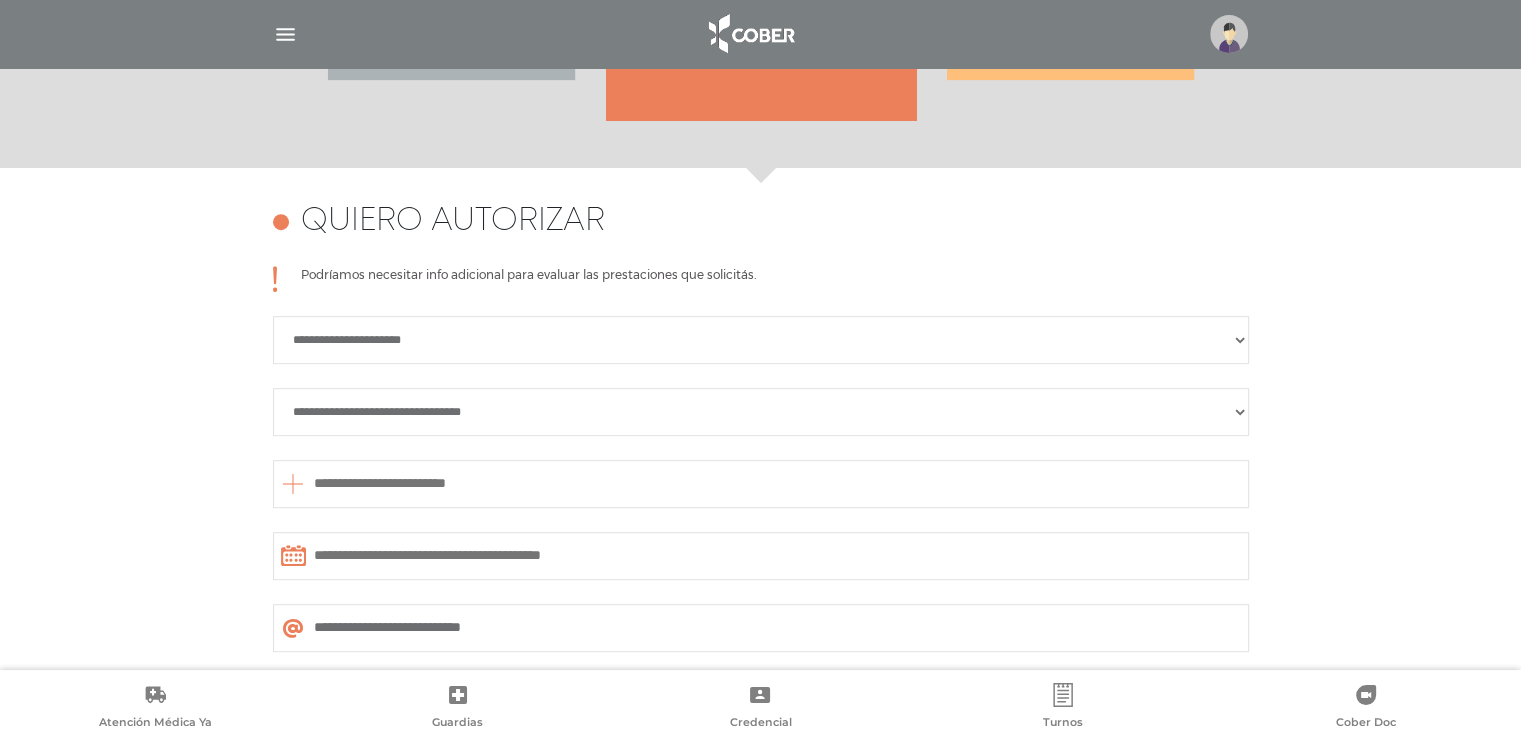 scroll, scrollTop: 888, scrollLeft: 0, axis: vertical 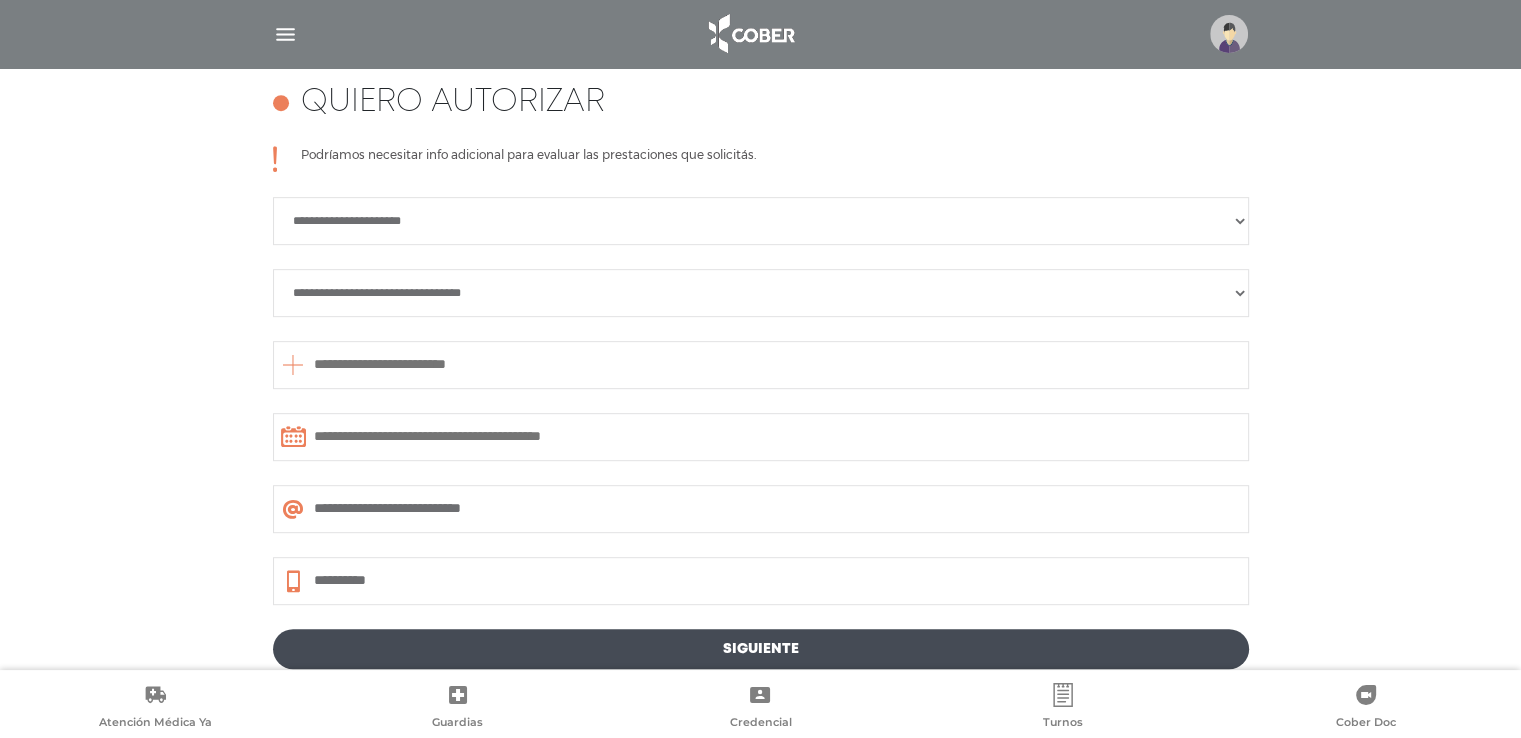 click on "**********" at bounding box center (761, 221) 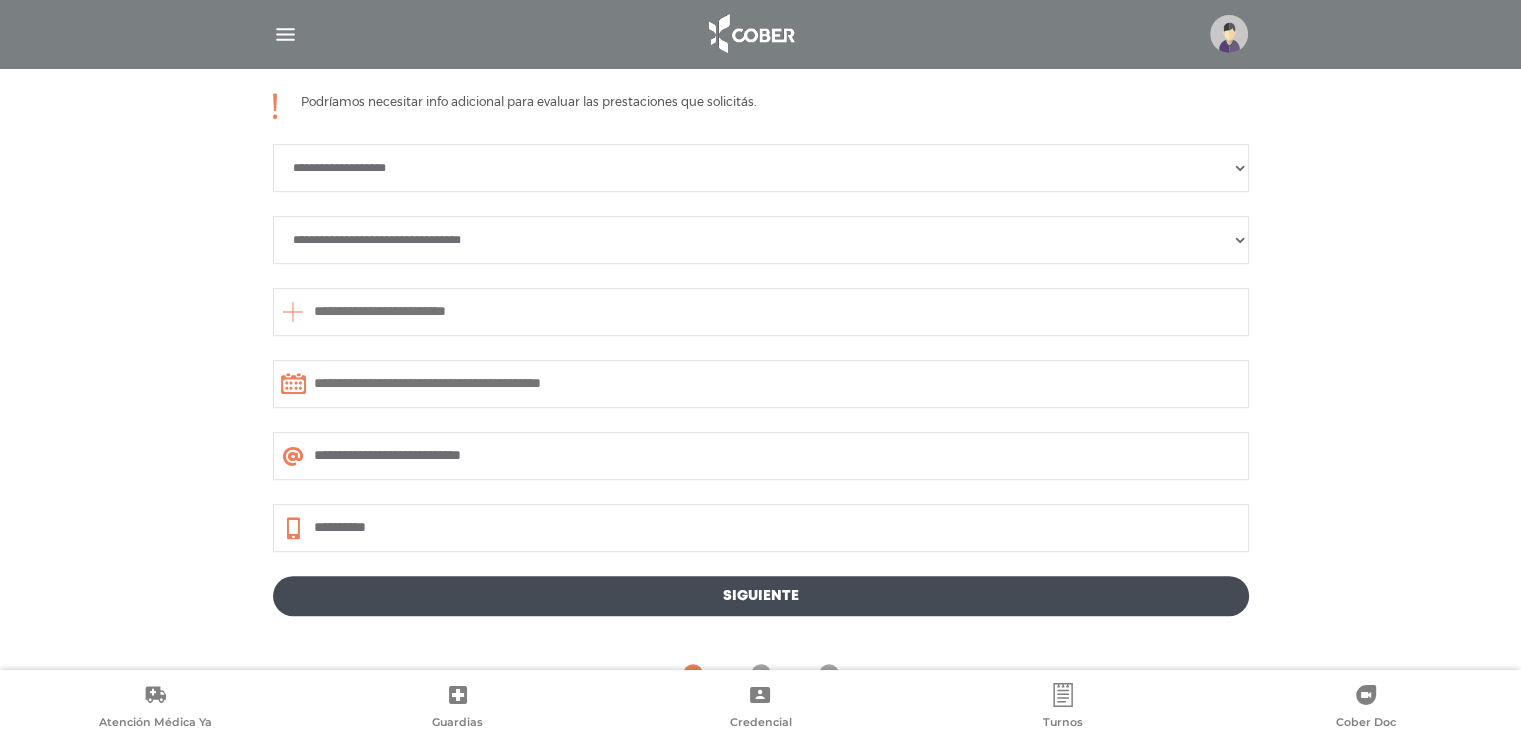 scroll, scrollTop: 988, scrollLeft: 0, axis: vertical 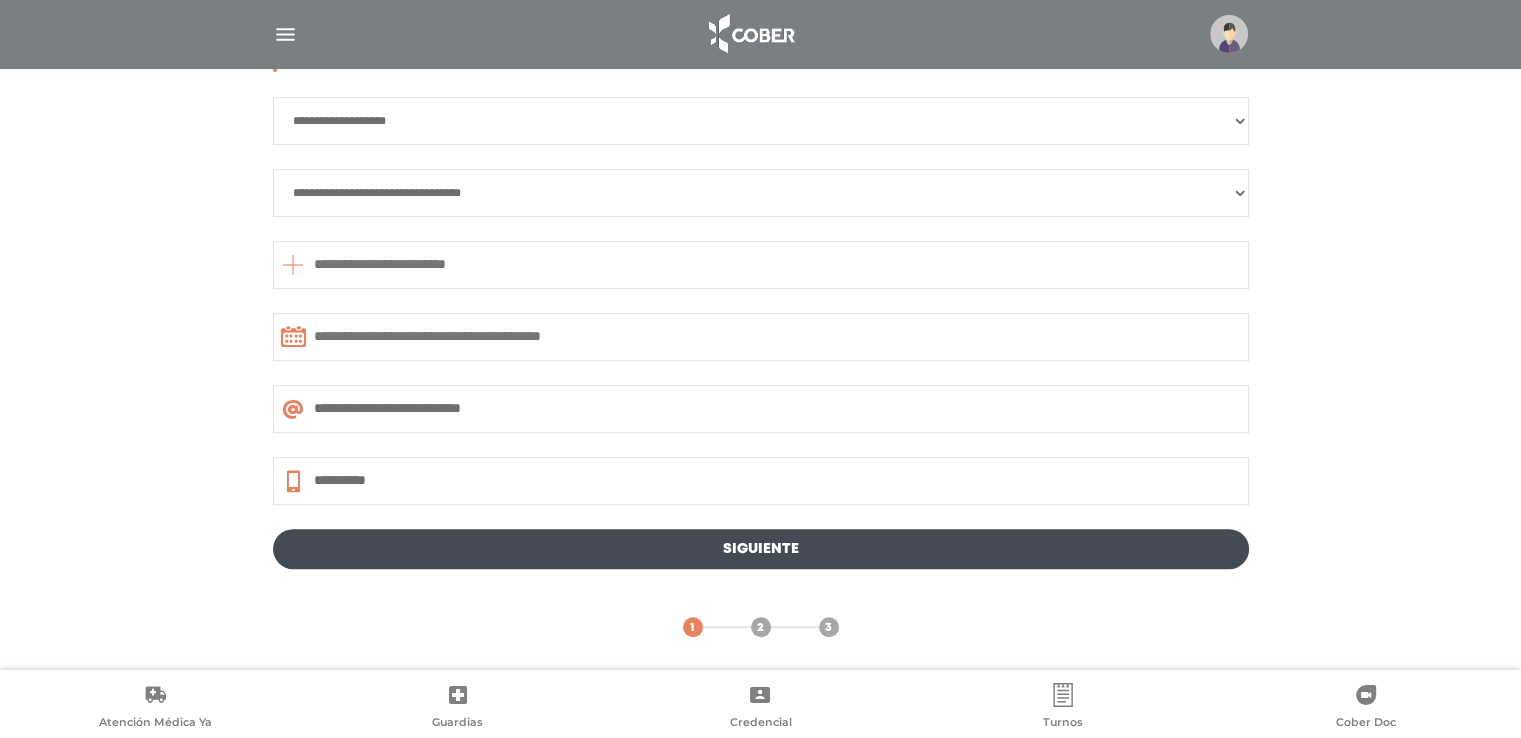 click at bounding box center [761, 337] 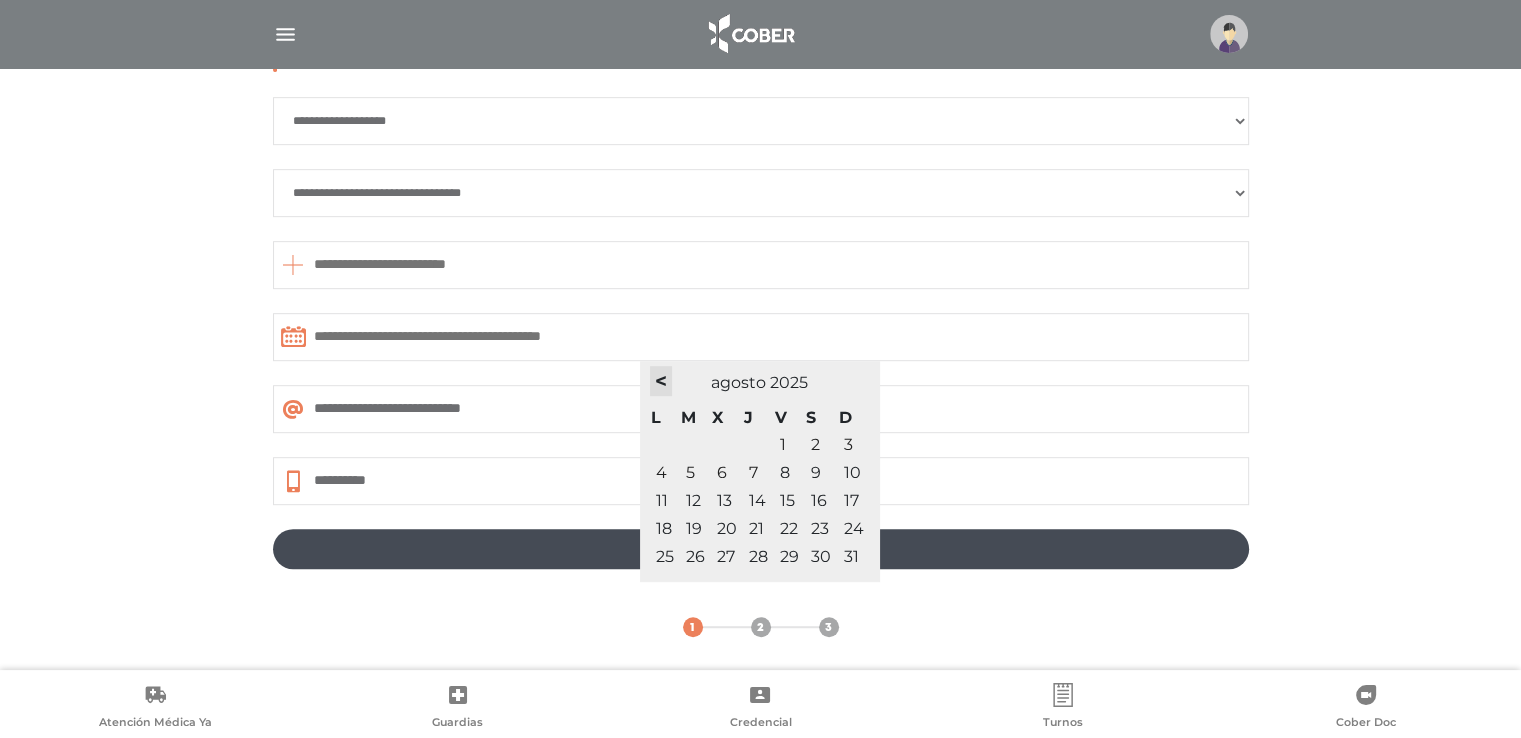 click on "<" at bounding box center (661, 381) 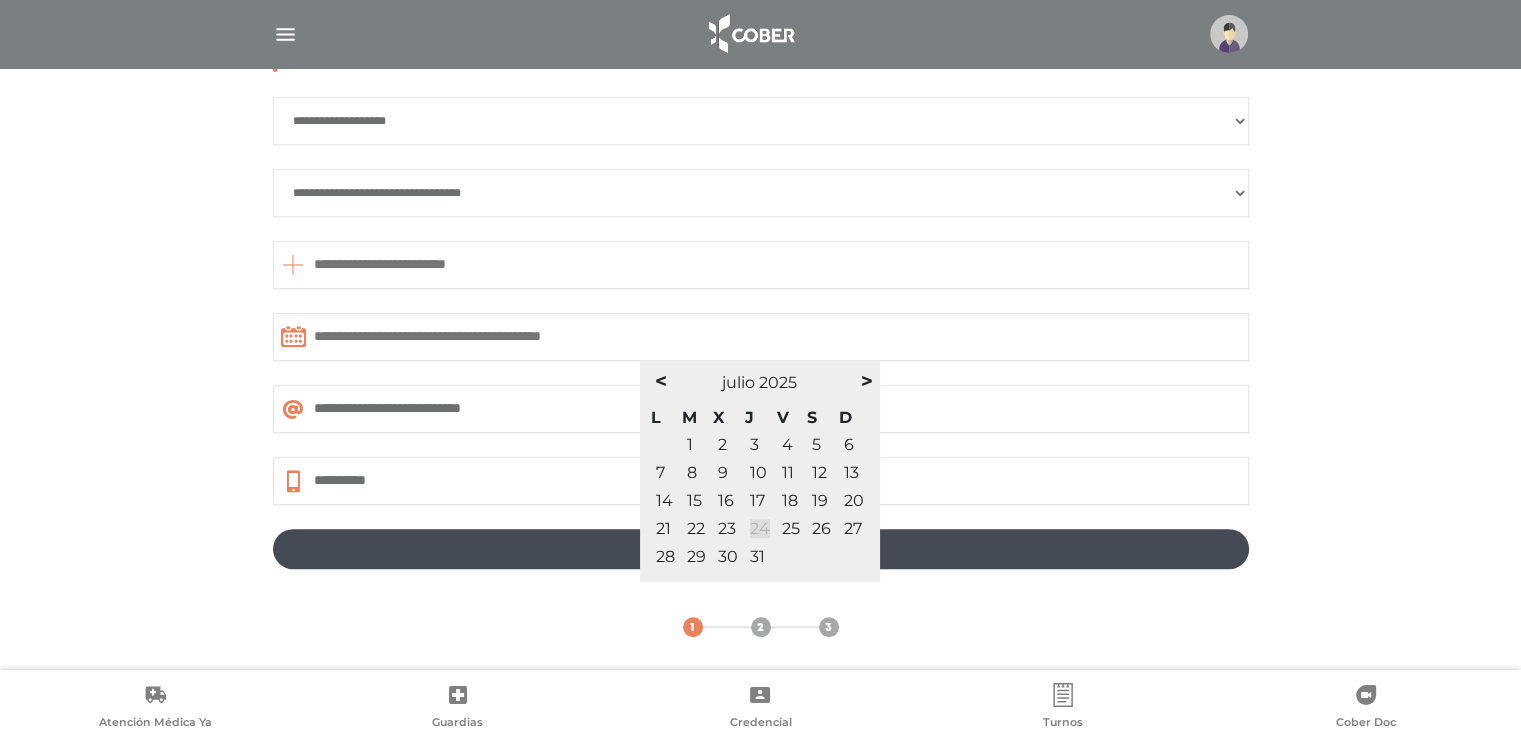 click on "24" at bounding box center [760, 528] 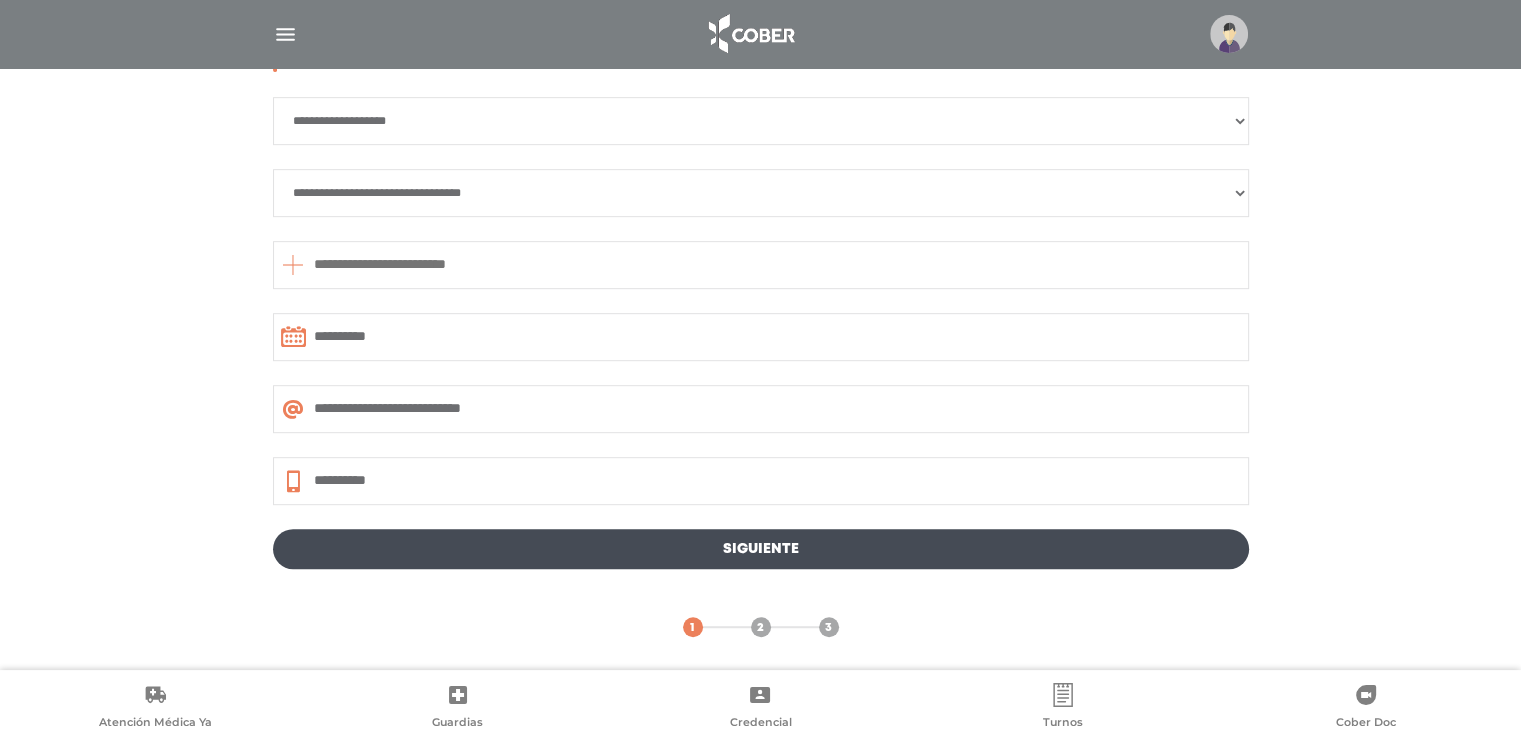 click on "Siguiente" at bounding box center (761, 549) 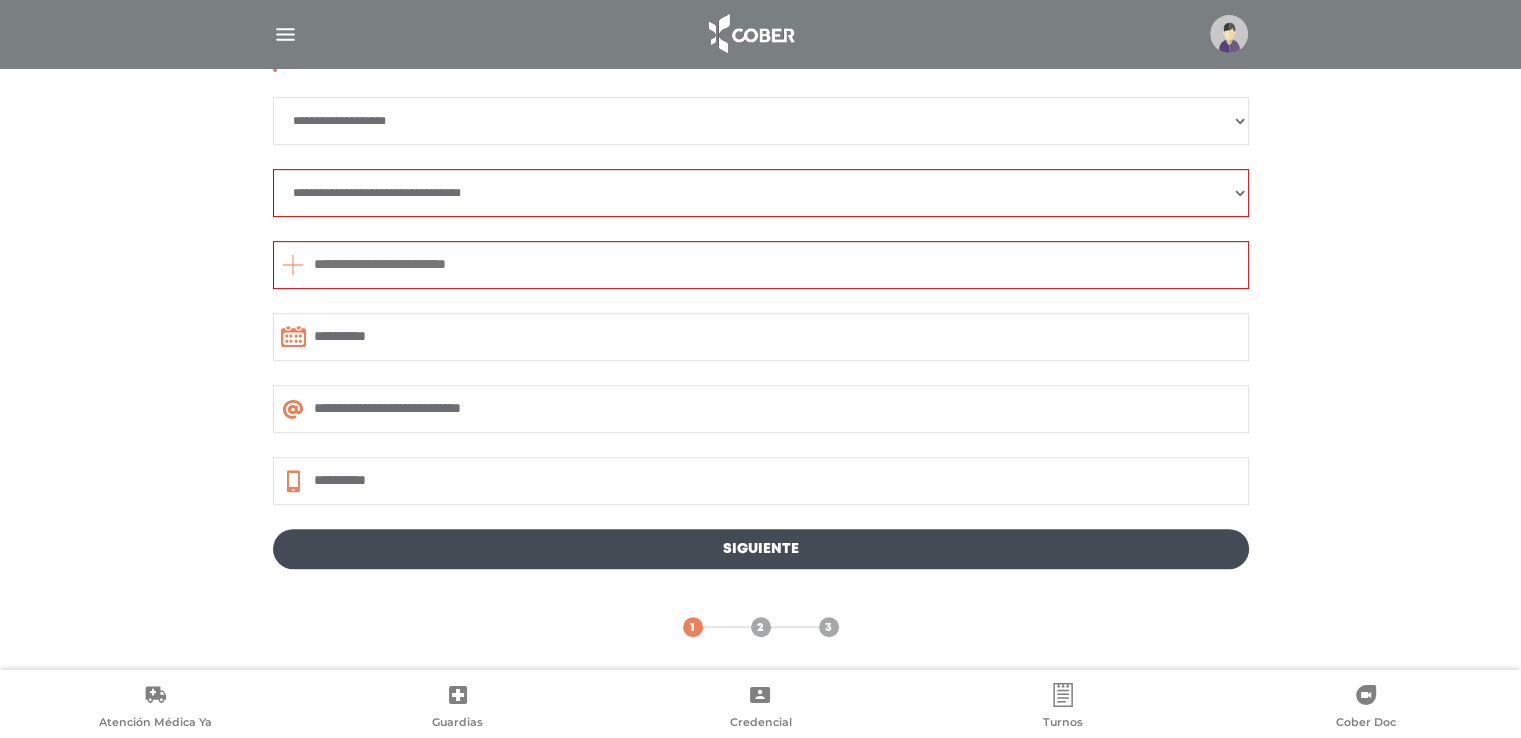 click on "**********" at bounding box center [761, 193] 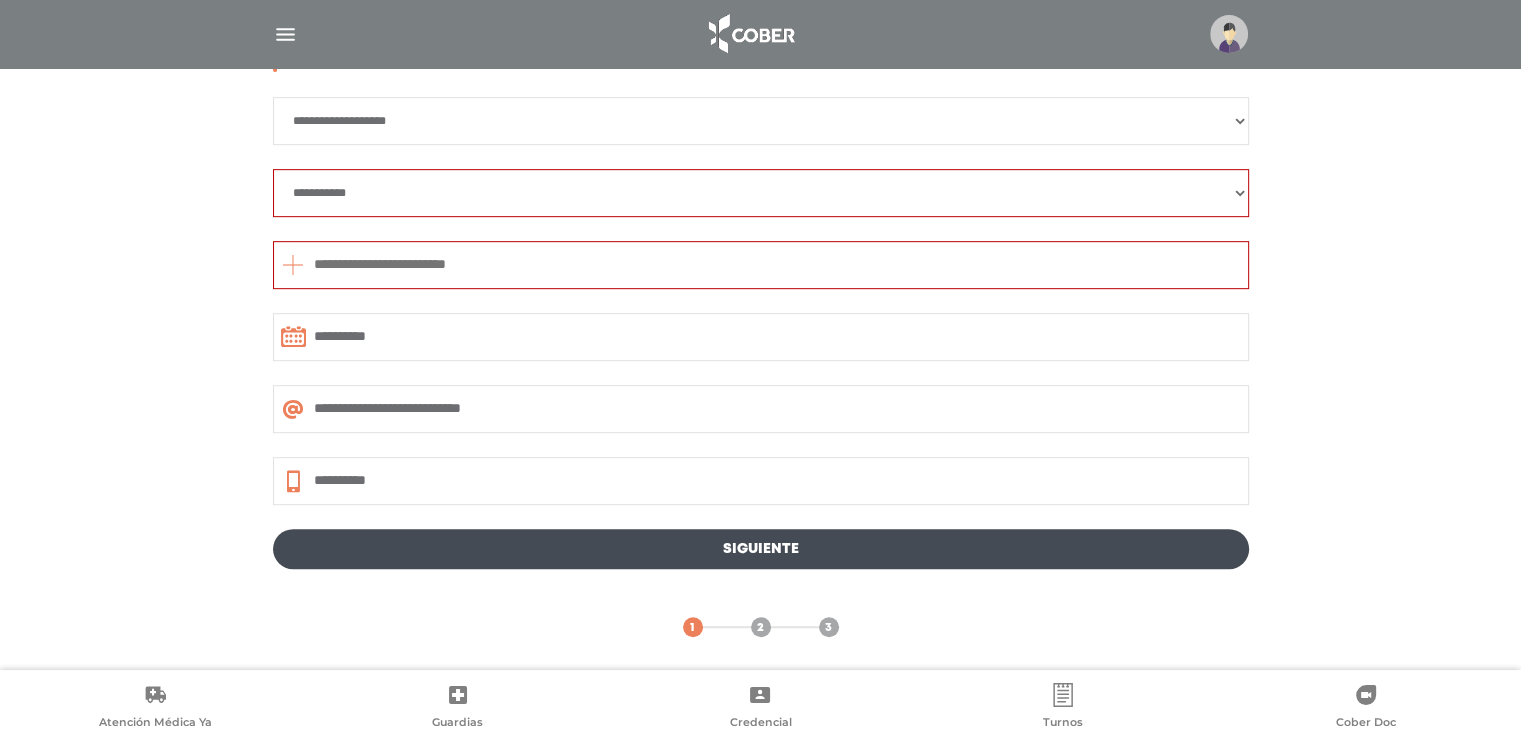 click on "**********" at bounding box center (761, 193) 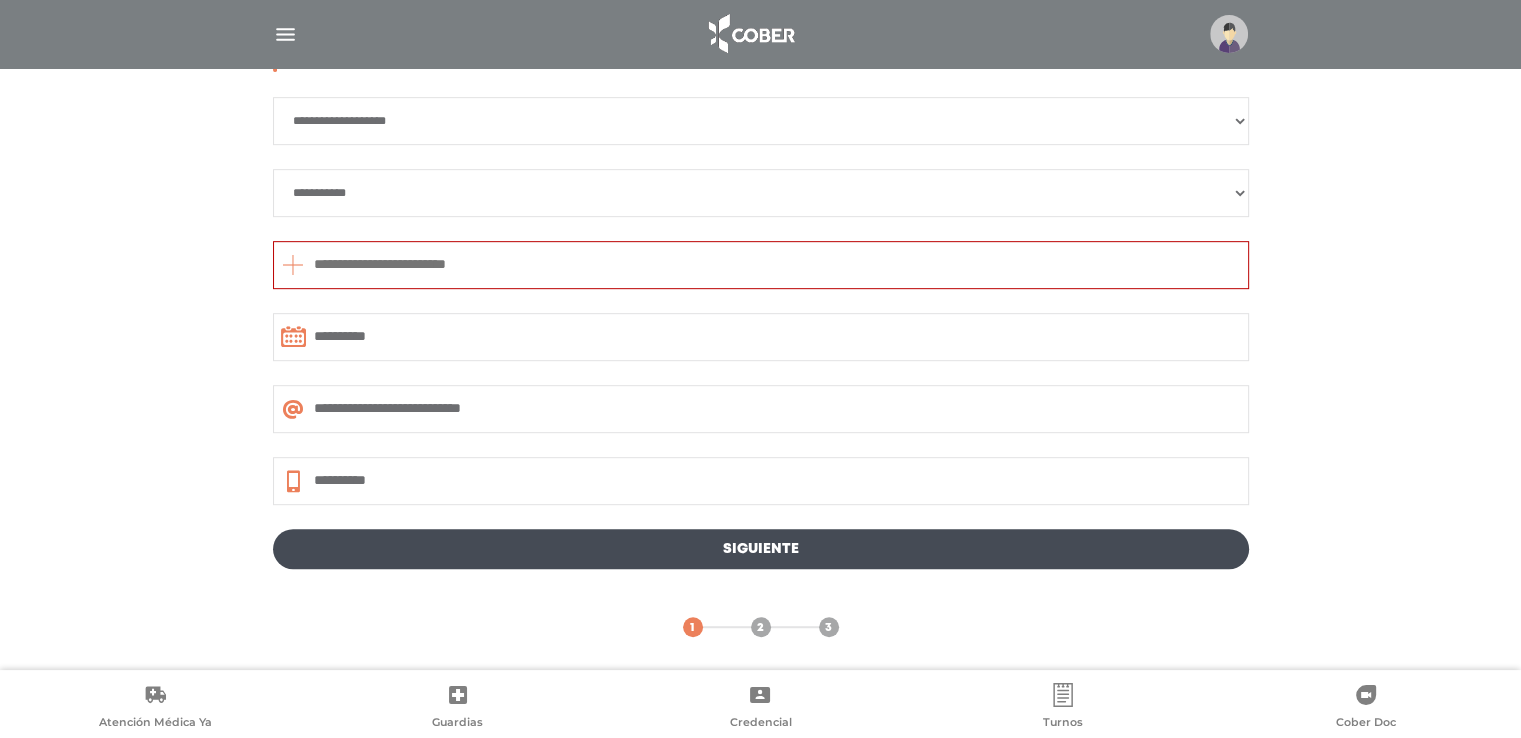 click at bounding box center (761, 265) 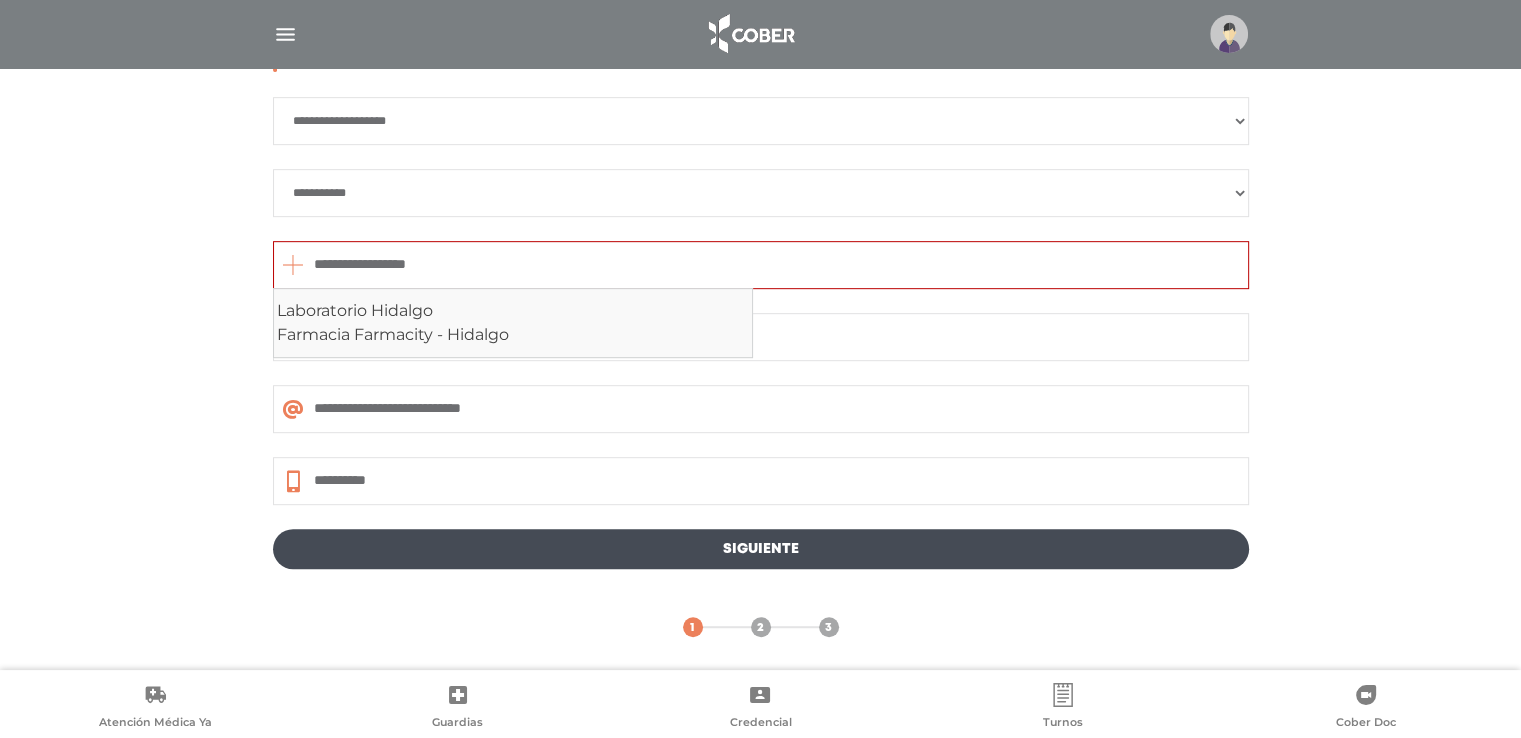 scroll, scrollTop: 0, scrollLeft: 0, axis: both 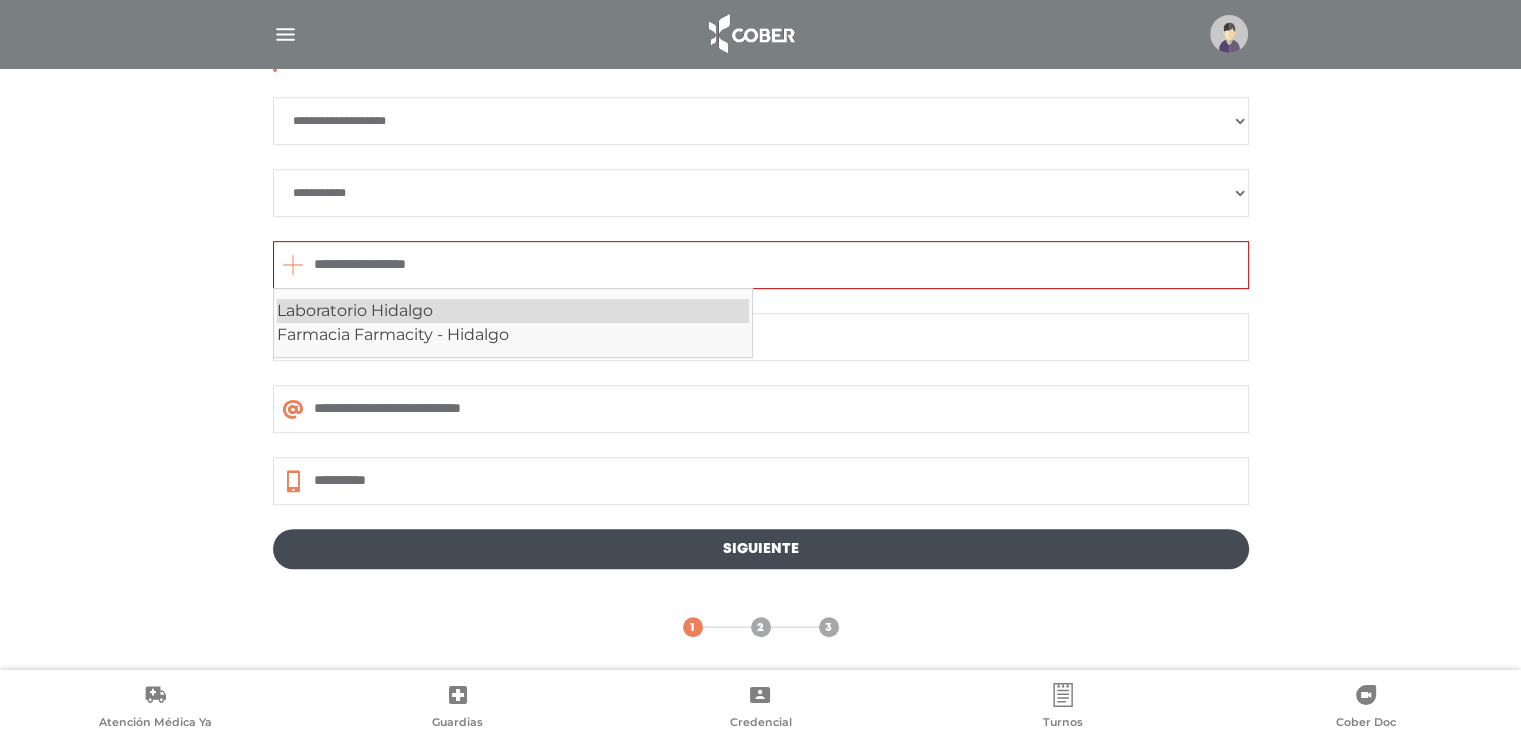 click on "Laboratorio Hidalgo" at bounding box center (513, 311) 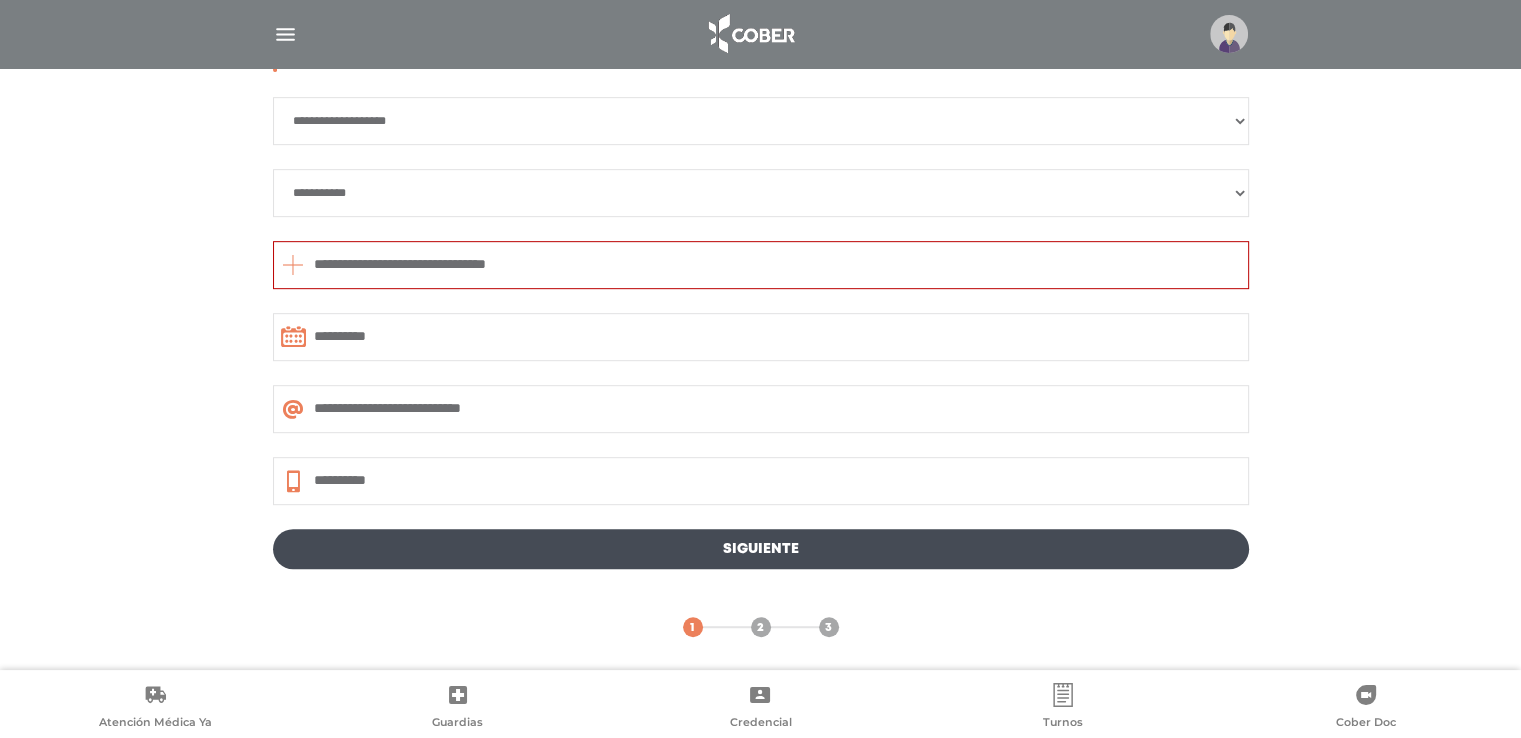 type on "**********" 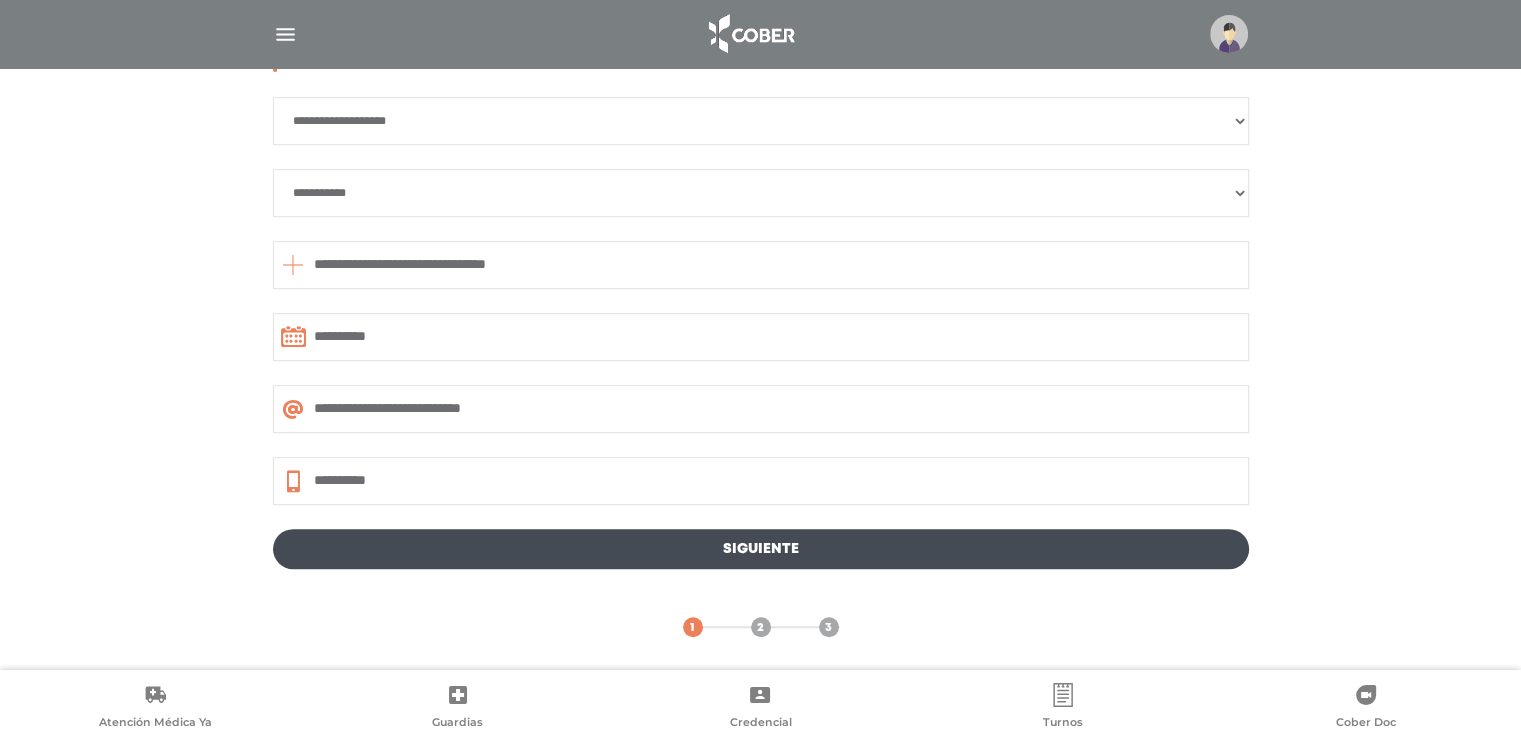 click on "Siguiente" at bounding box center [761, 549] 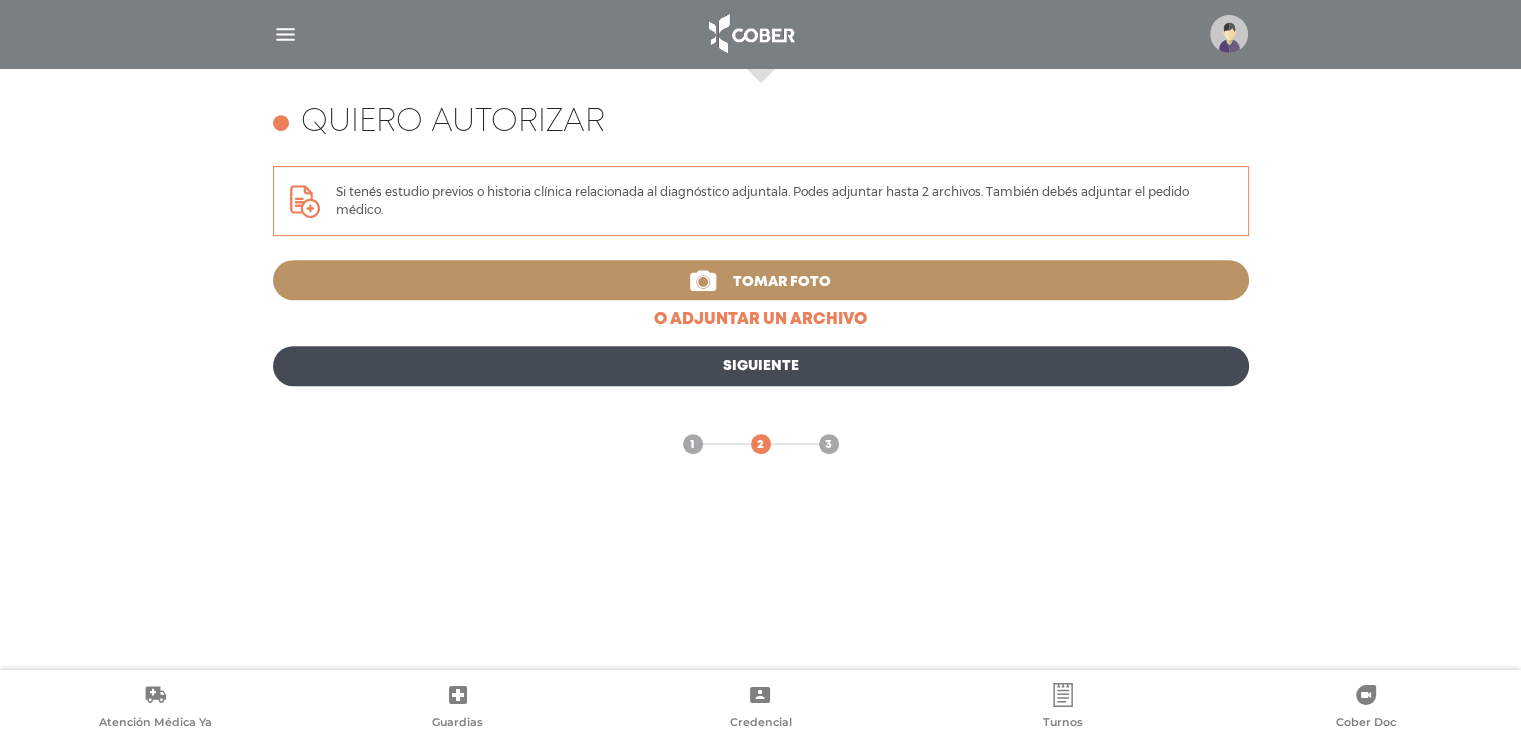 click on "Tomar foto" at bounding box center (782, 282) 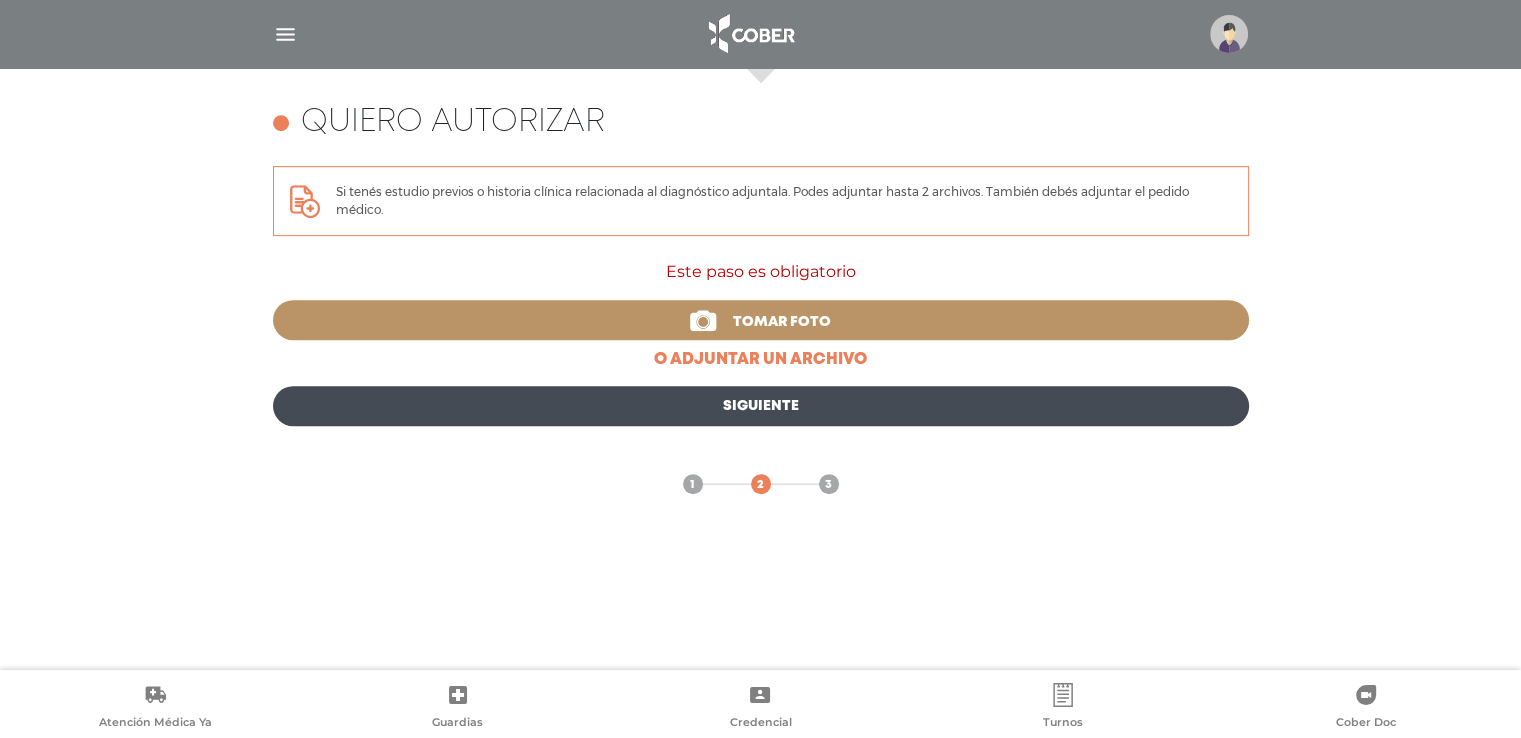 click on "Siguiente" at bounding box center (761, 406) 